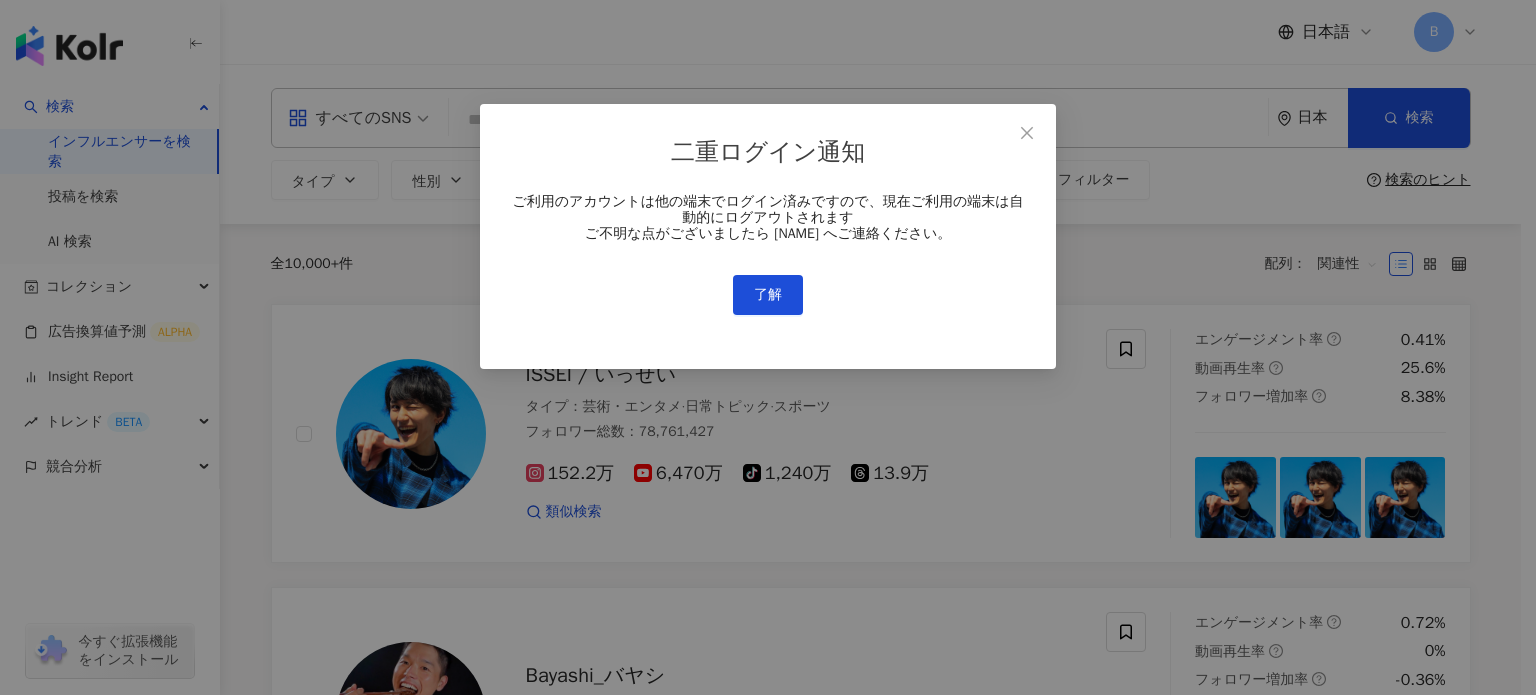 scroll, scrollTop: 0, scrollLeft: 0, axis: both 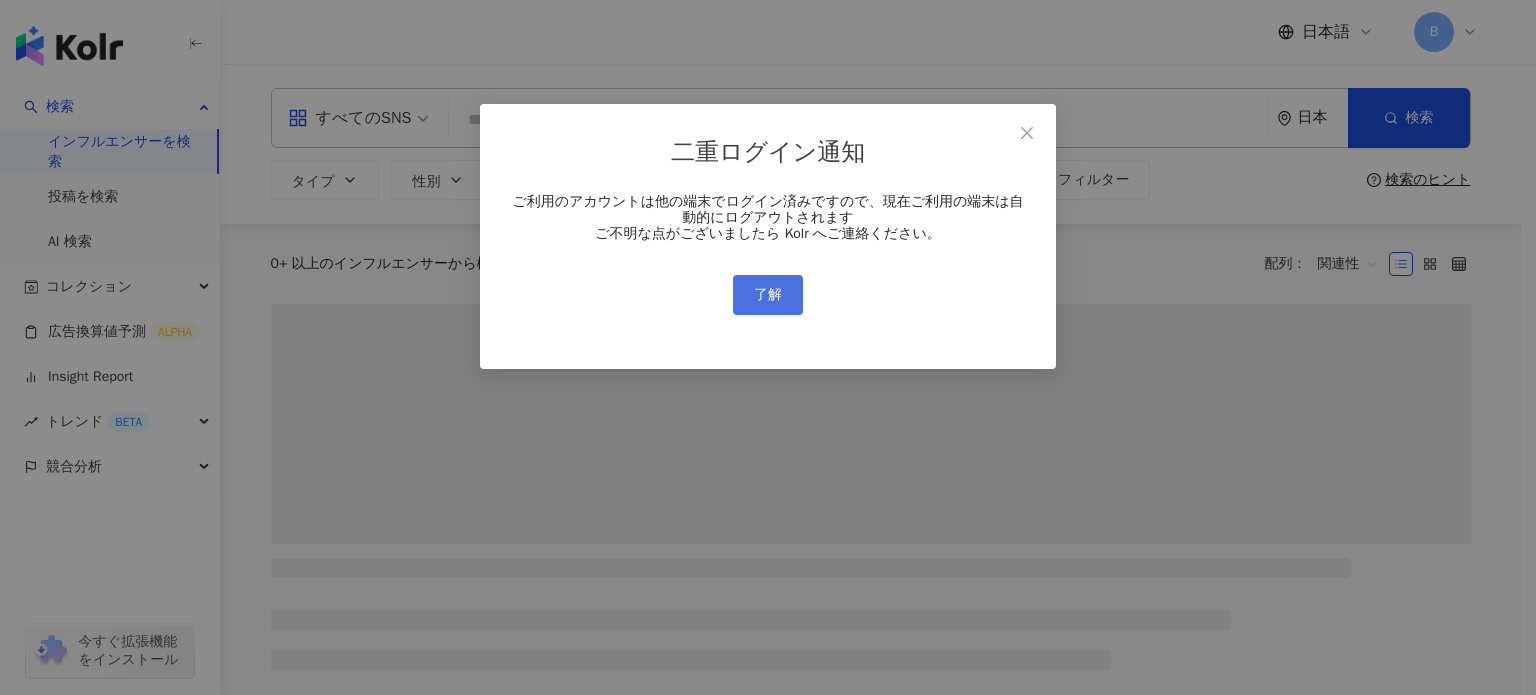 click on "了解" at bounding box center (768, 295) 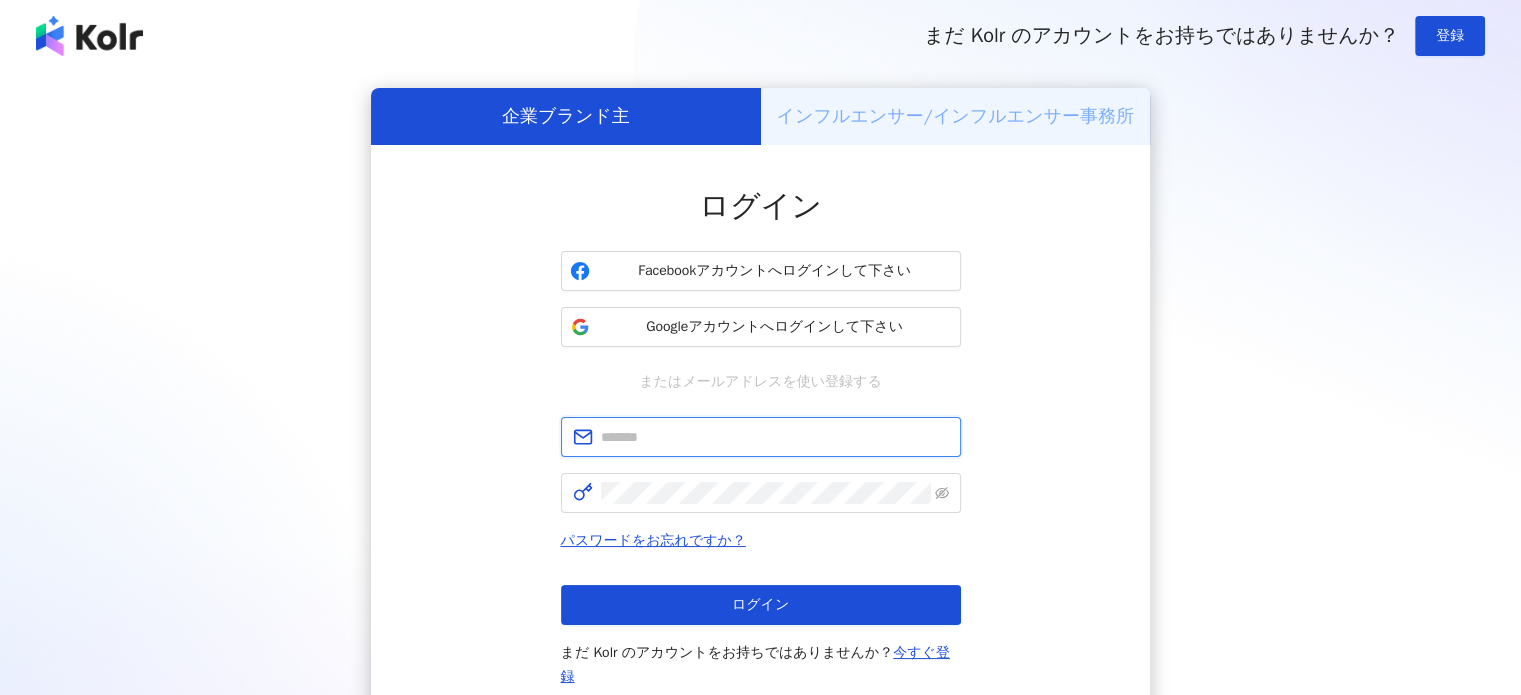type on "**********" 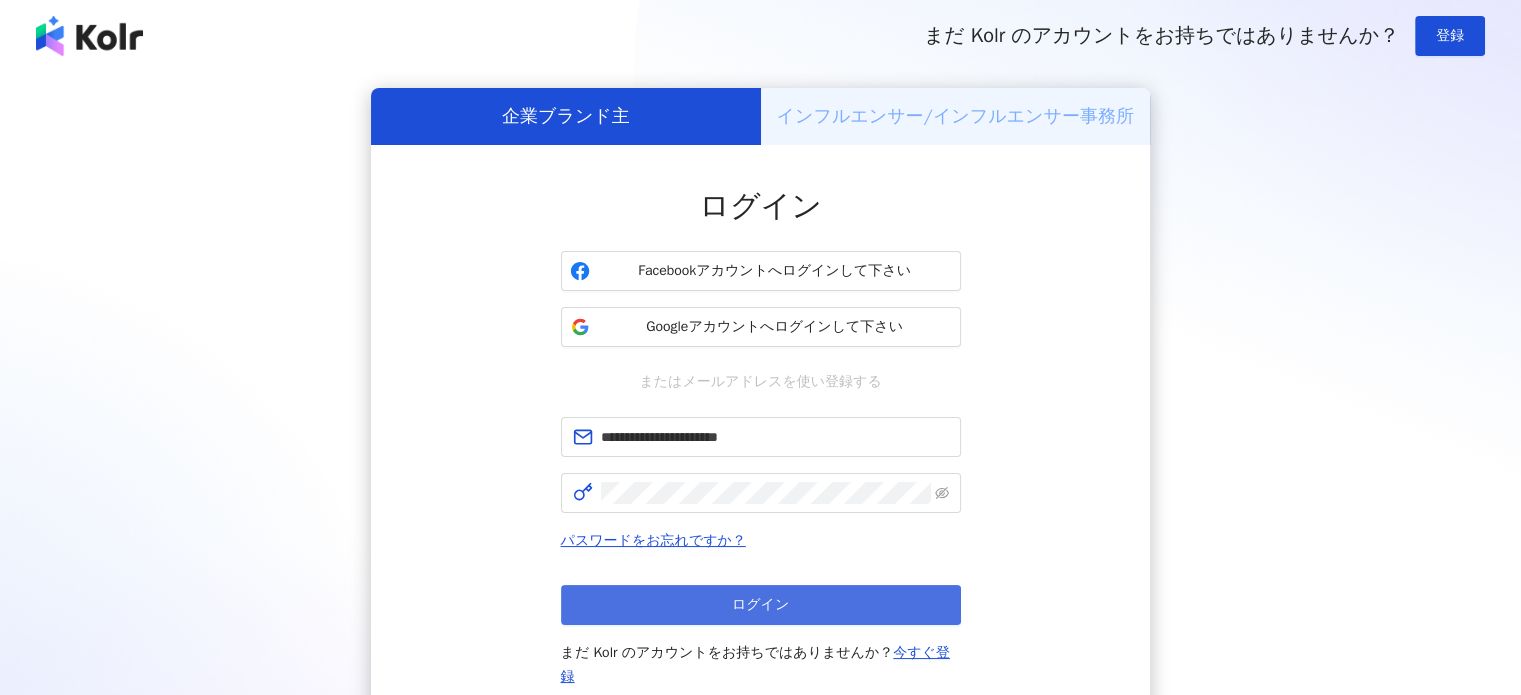 click on "ログイン" at bounding box center (761, 605) 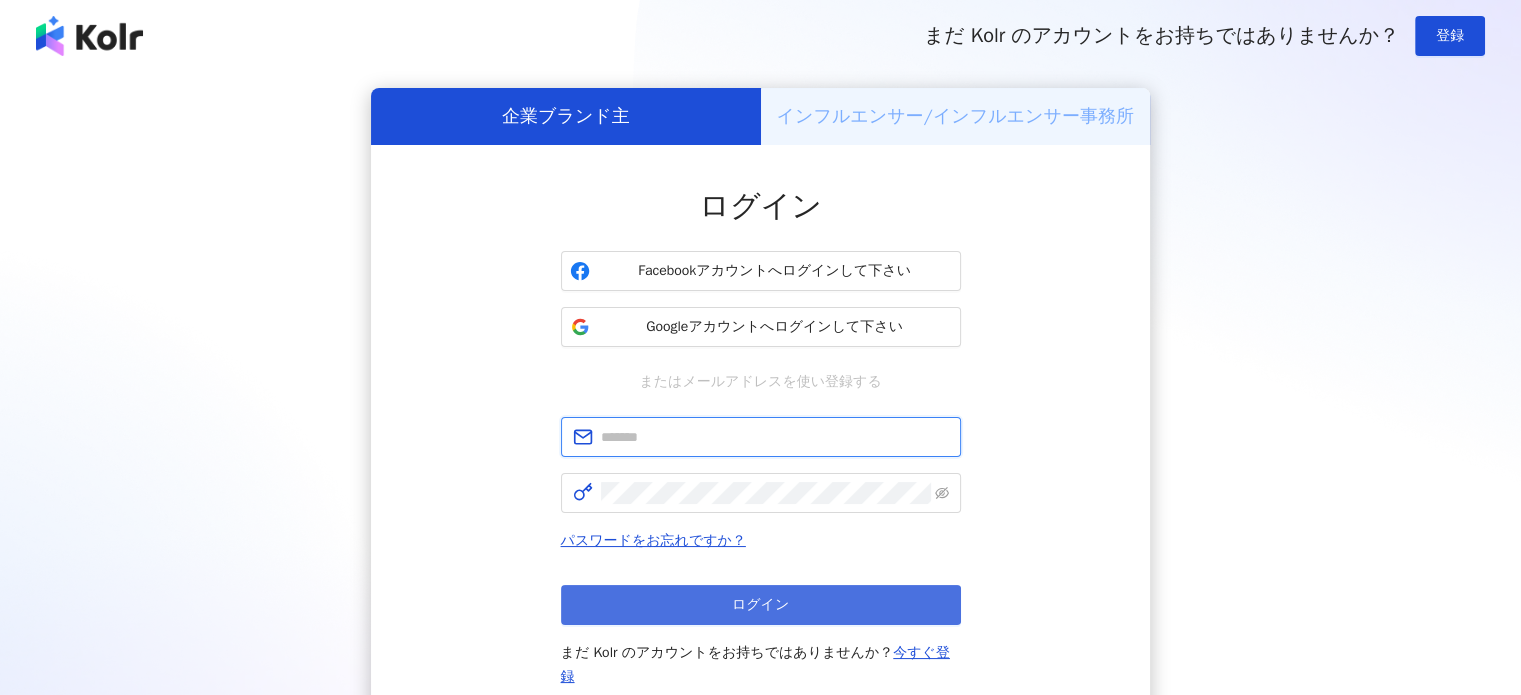 type on "**********" 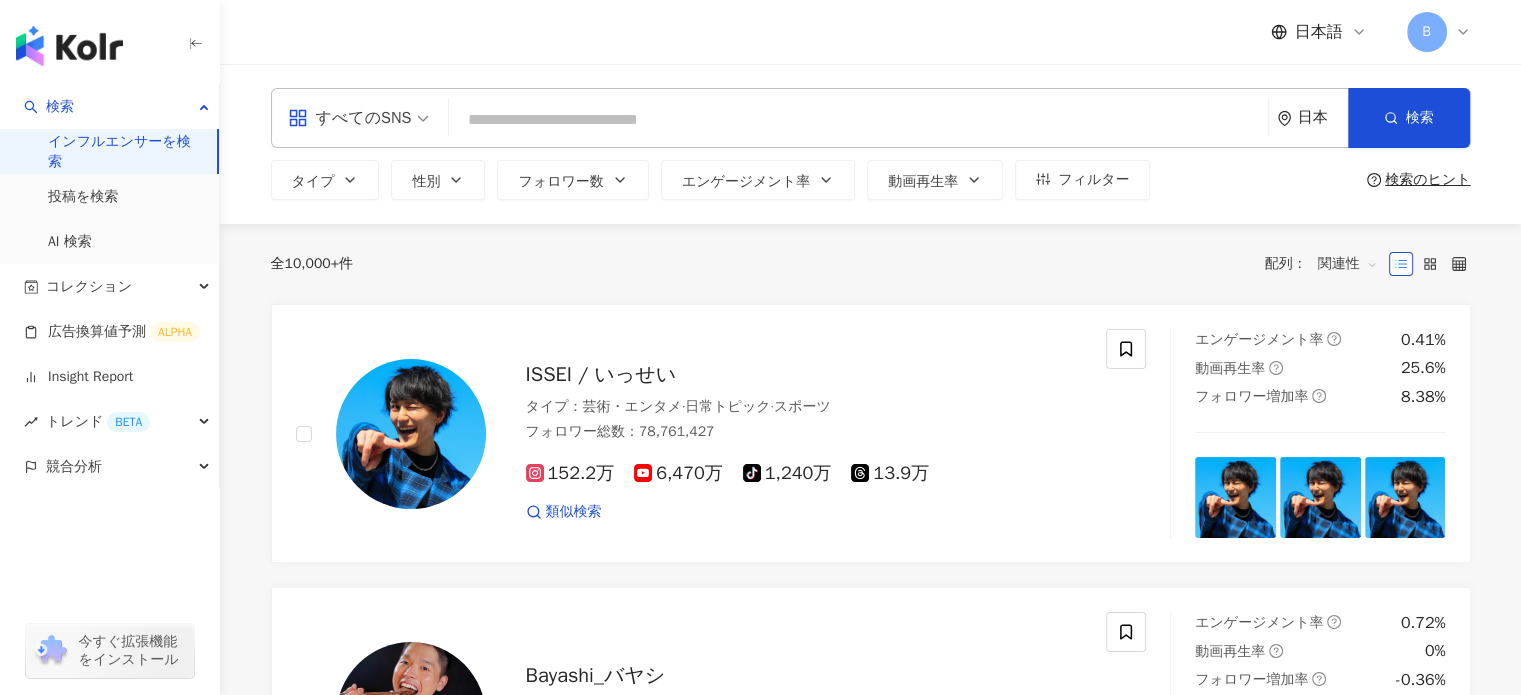 click 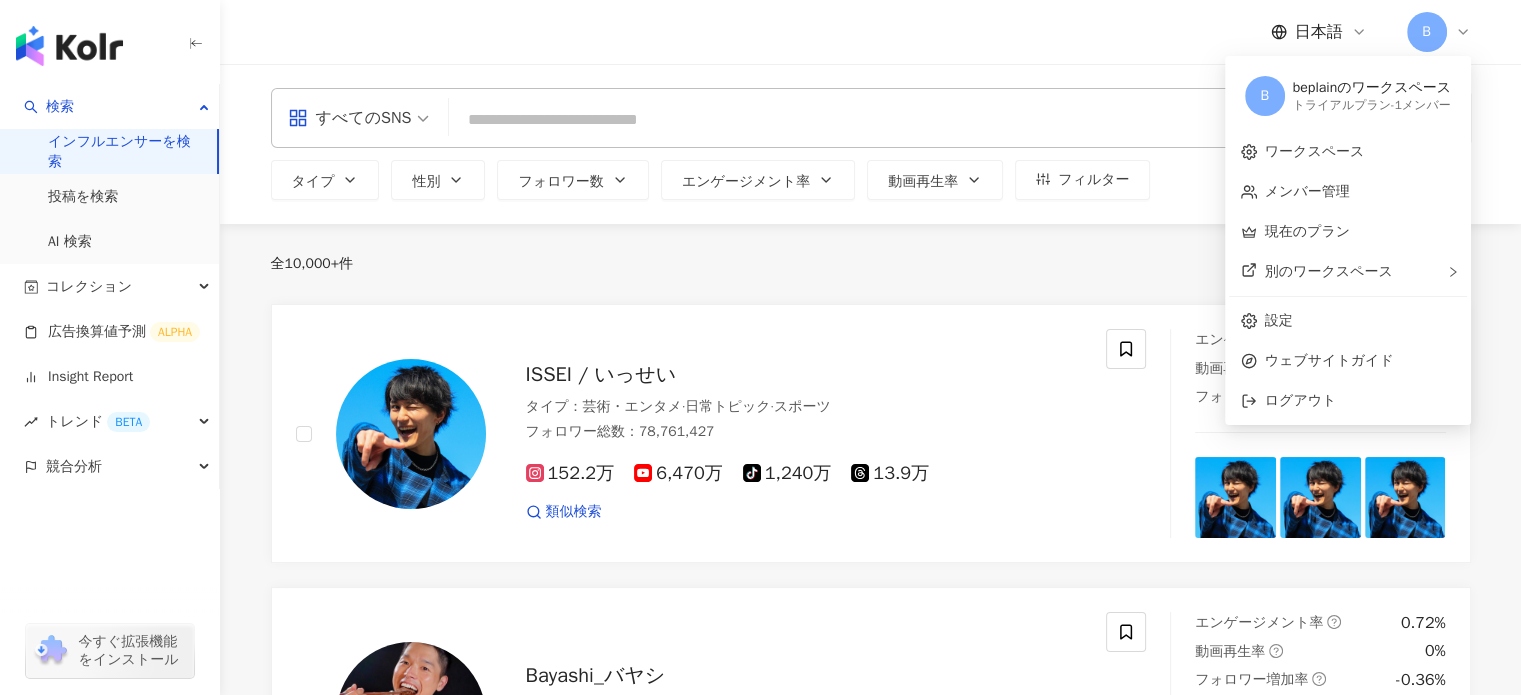 click 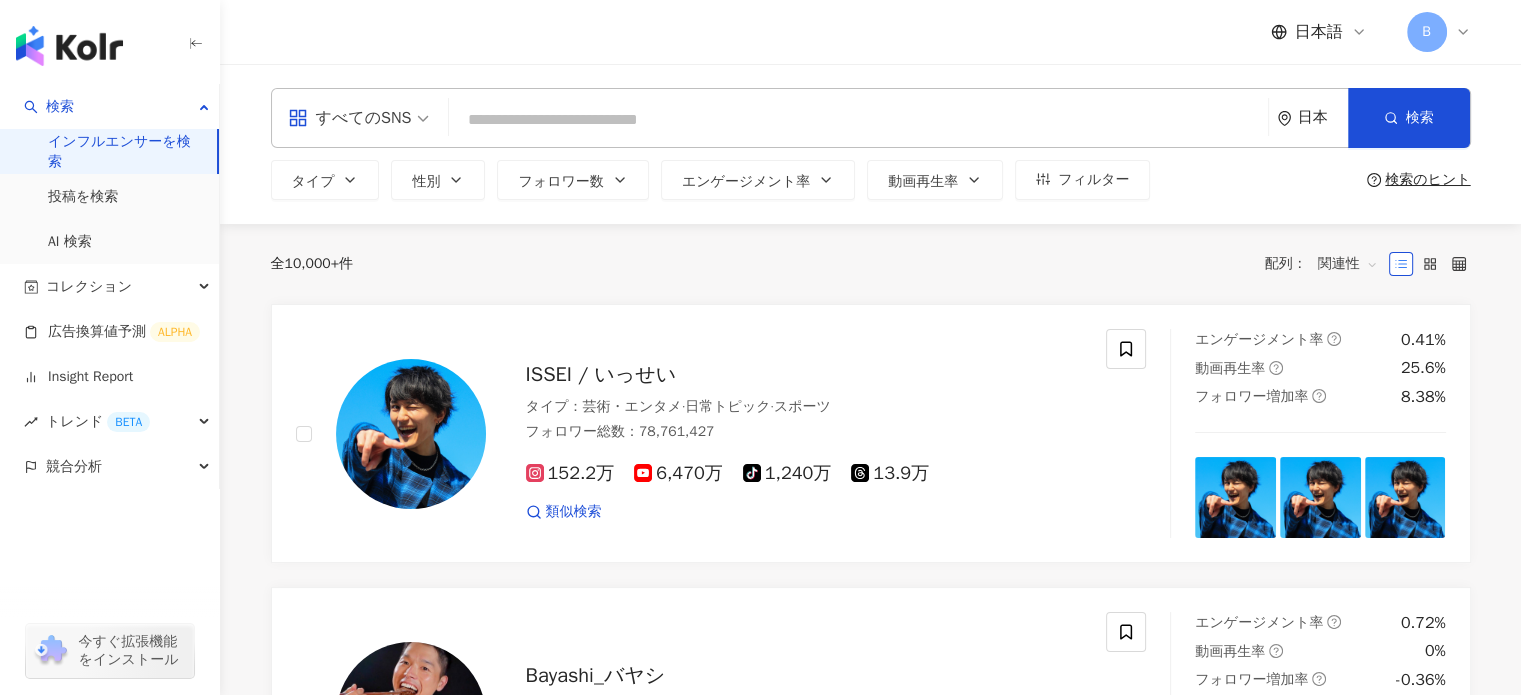 click on "B" at bounding box center (1439, 32) 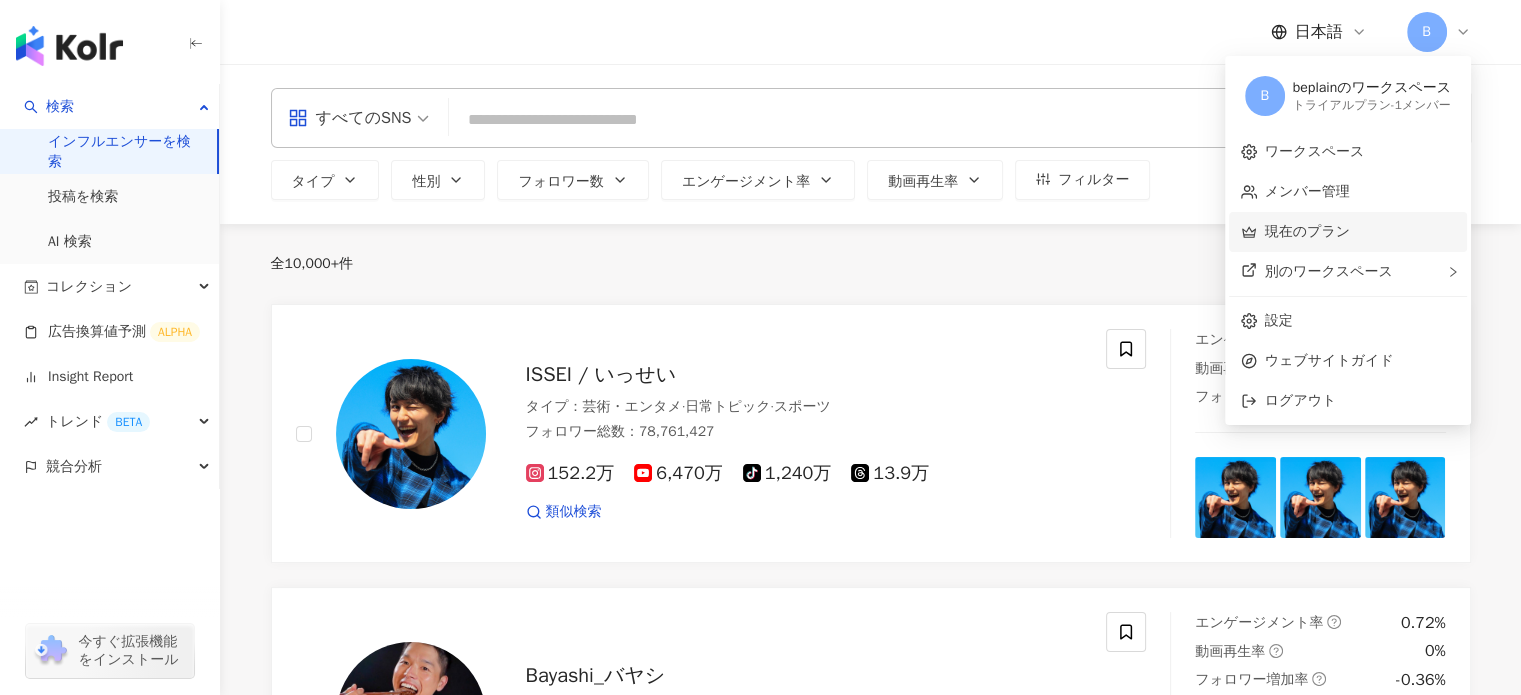 click on "現在のプラン" at bounding box center [1307, 231] 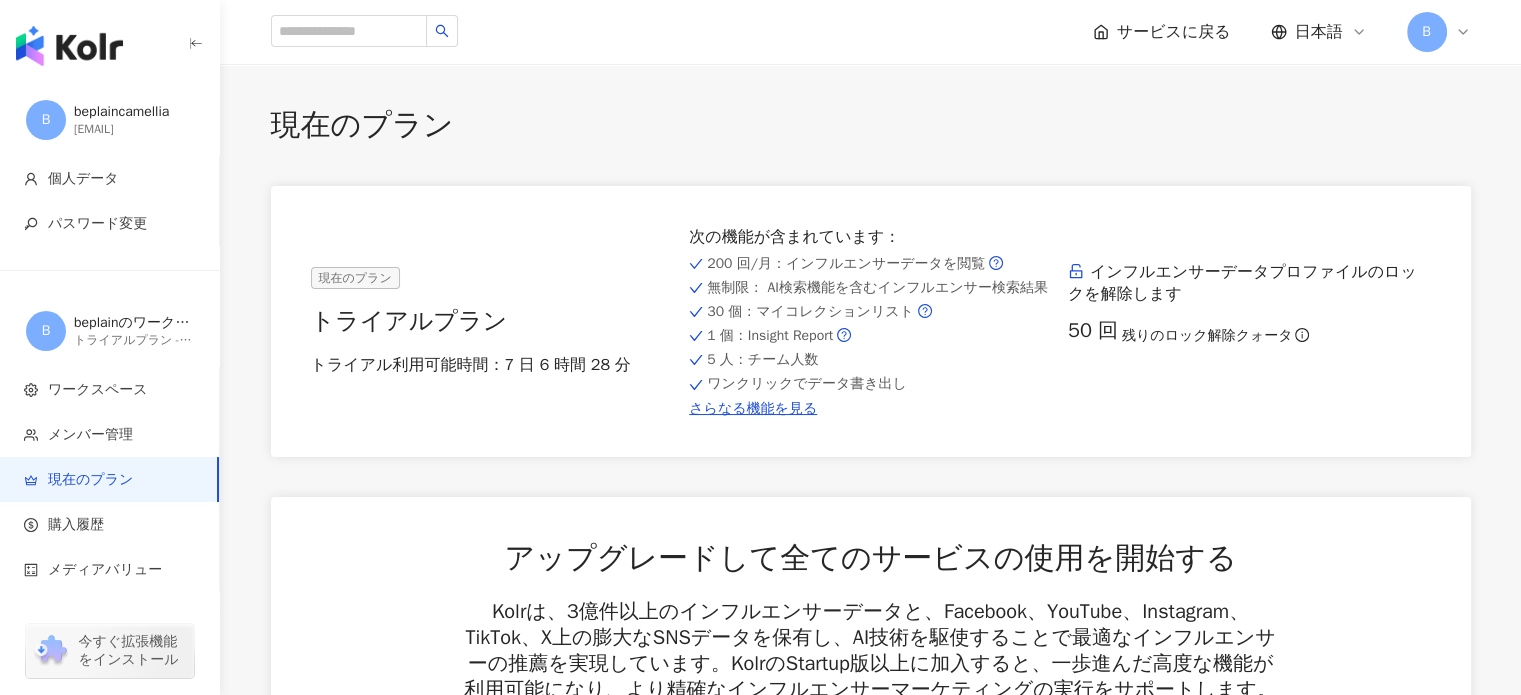 click on "B" at bounding box center (1427, 32) 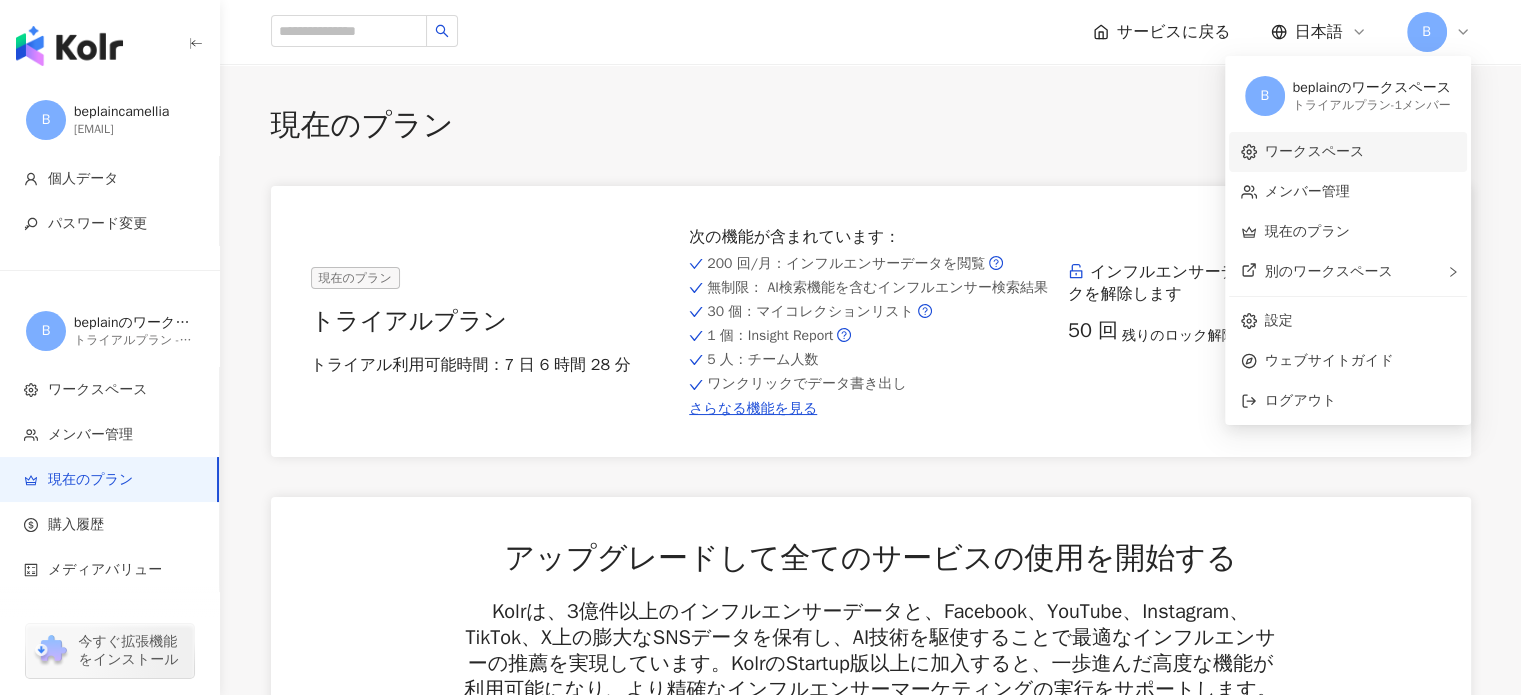 click on "ワークスペース" at bounding box center [1315, 151] 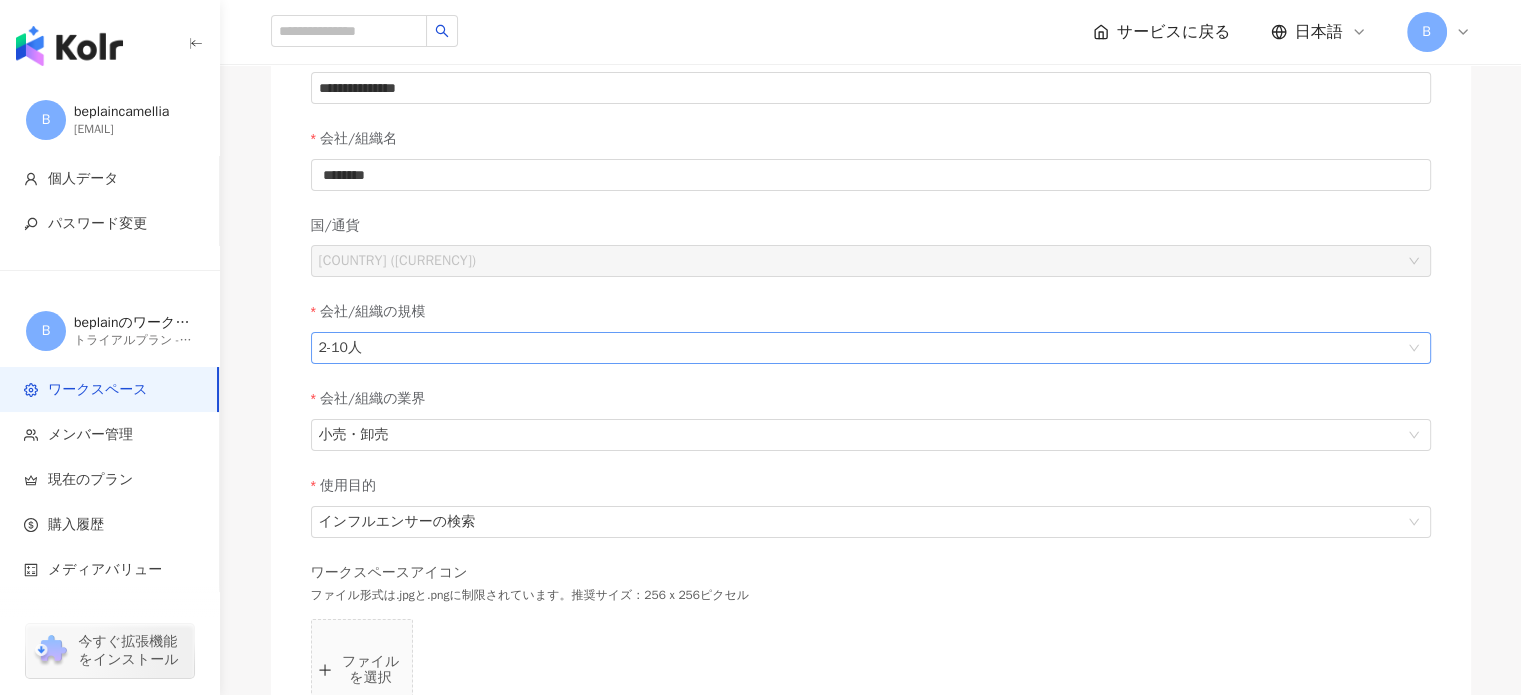 scroll, scrollTop: 0, scrollLeft: 0, axis: both 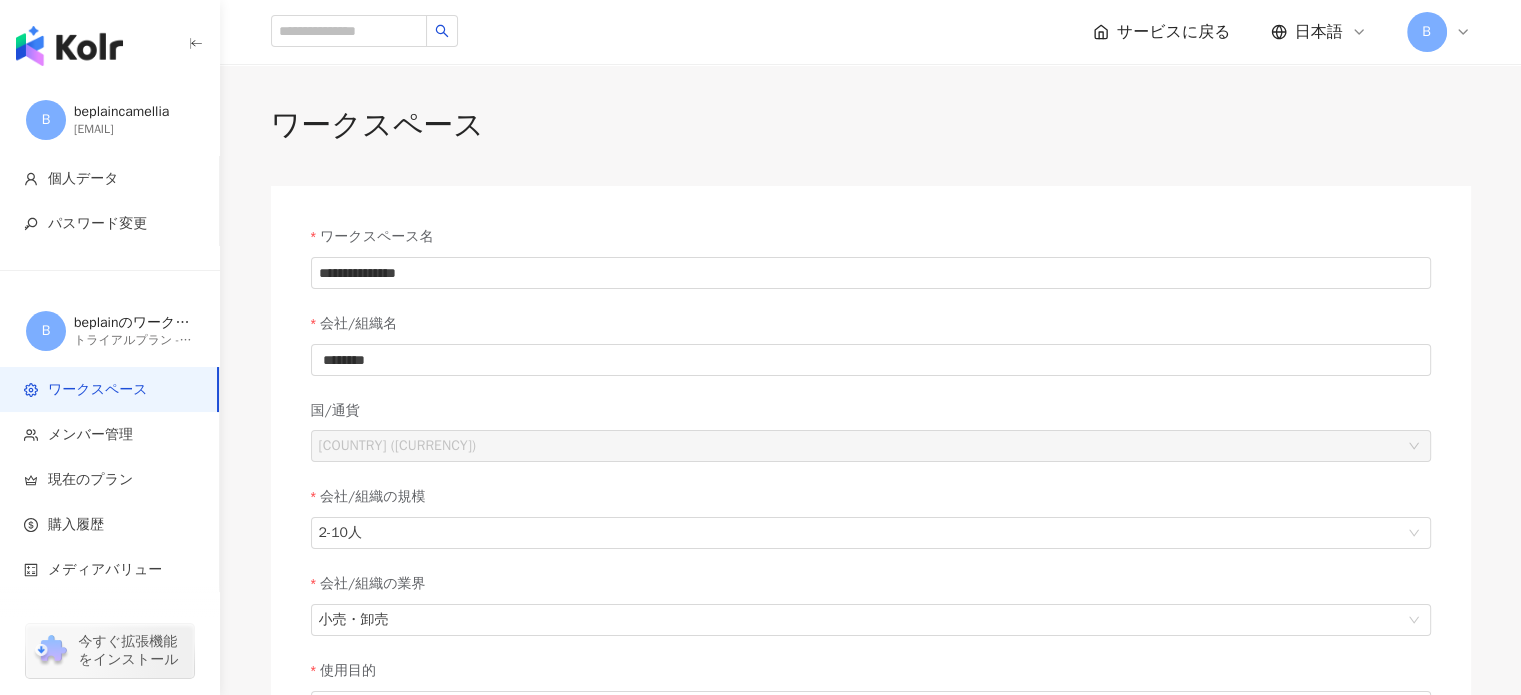 click on "B" at bounding box center [1427, 32] 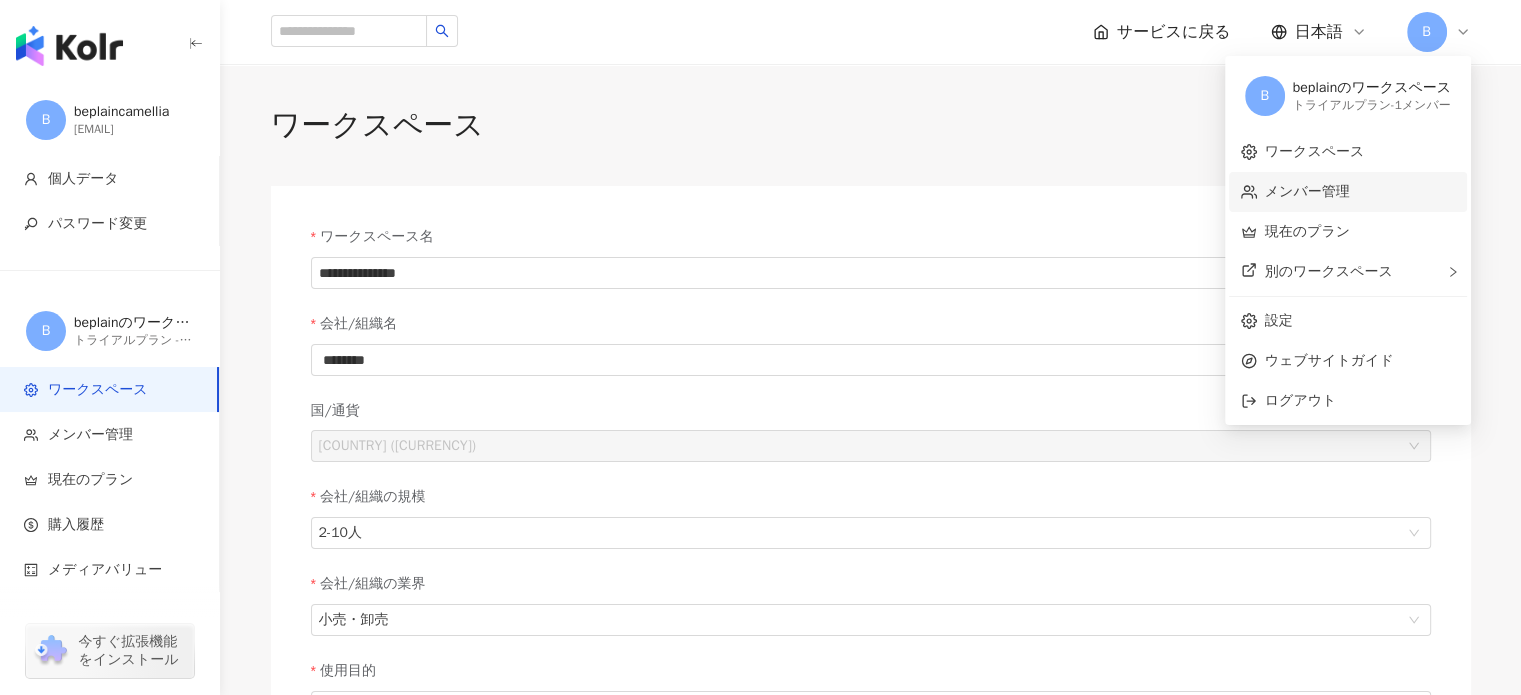 click on "メンバー管理" at bounding box center [1307, 191] 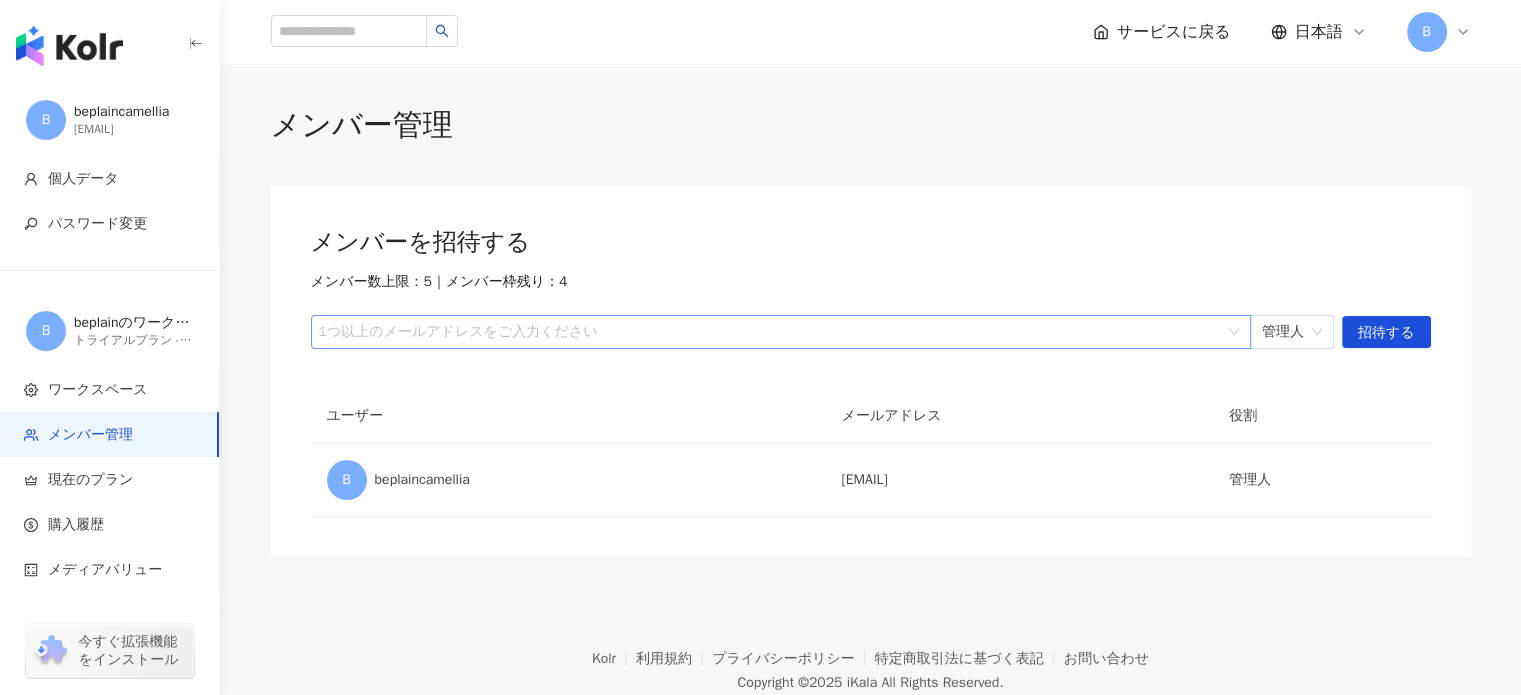 drag, startPoint x: 573, startPoint y: 351, endPoint x: 566, endPoint y: 339, distance: 13.892444 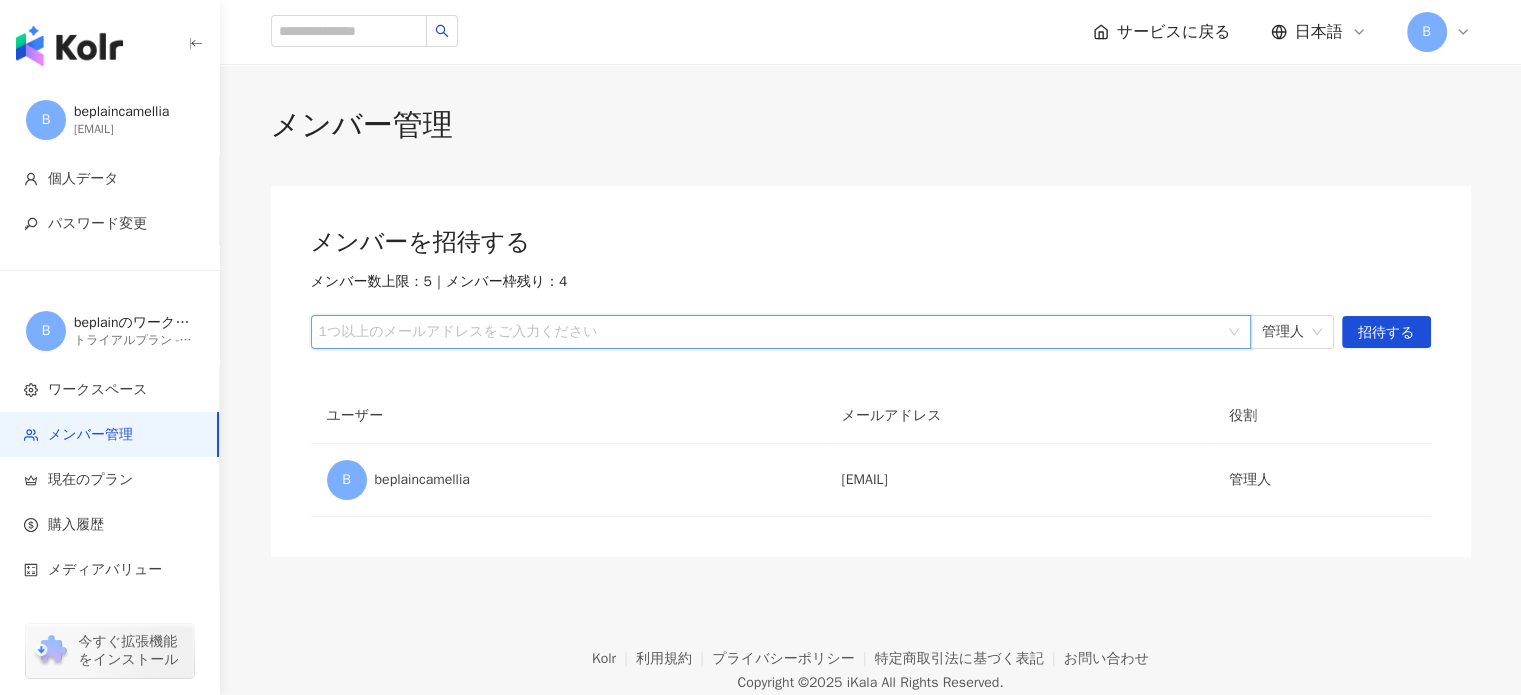 paste on "**********" 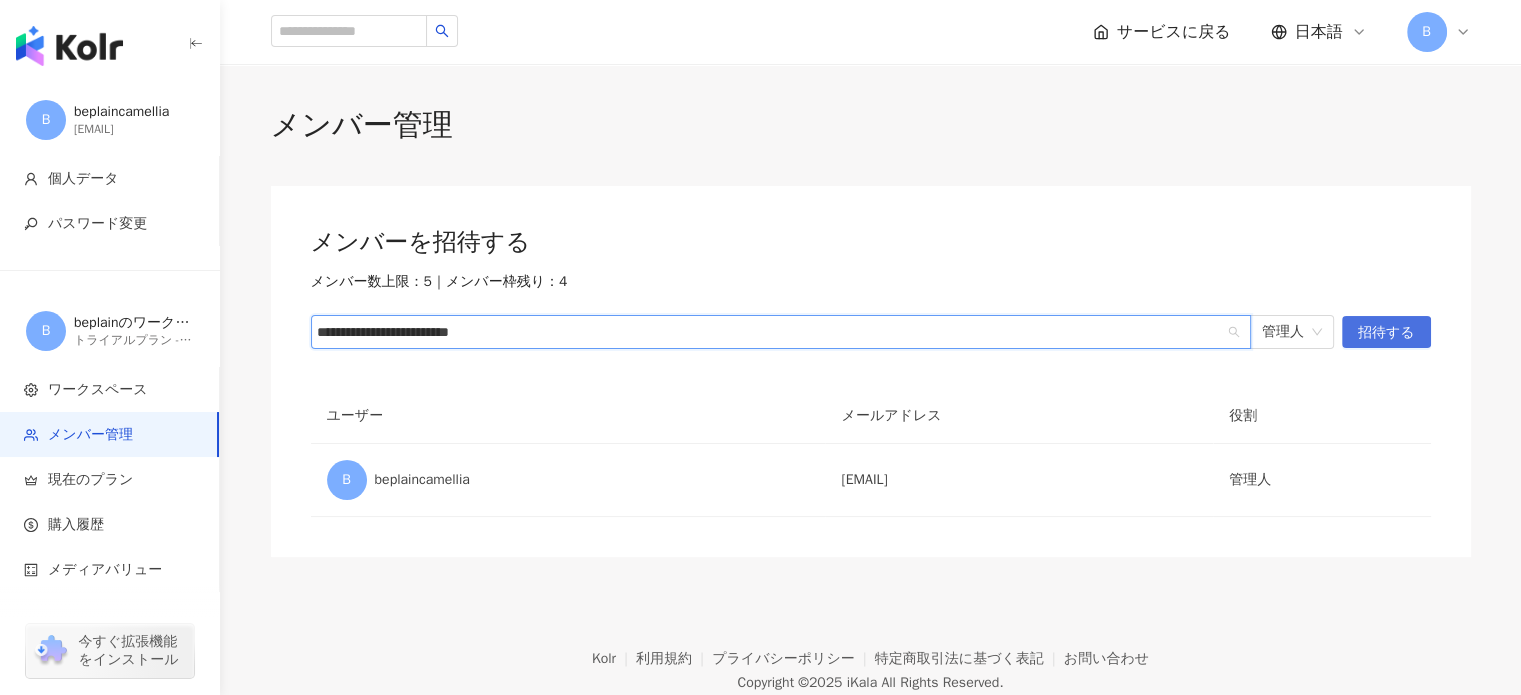 type on "**********" 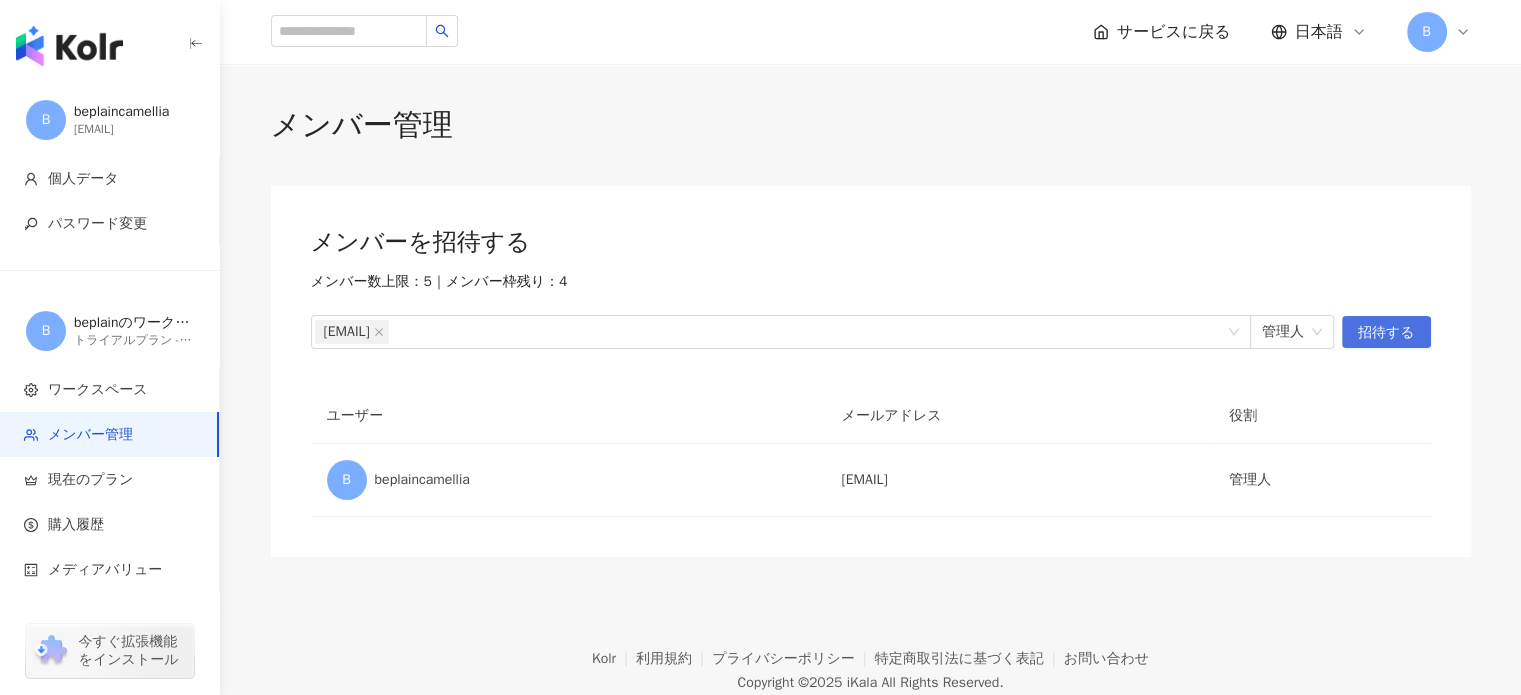 click on "招待する" at bounding box center [1386, 333] 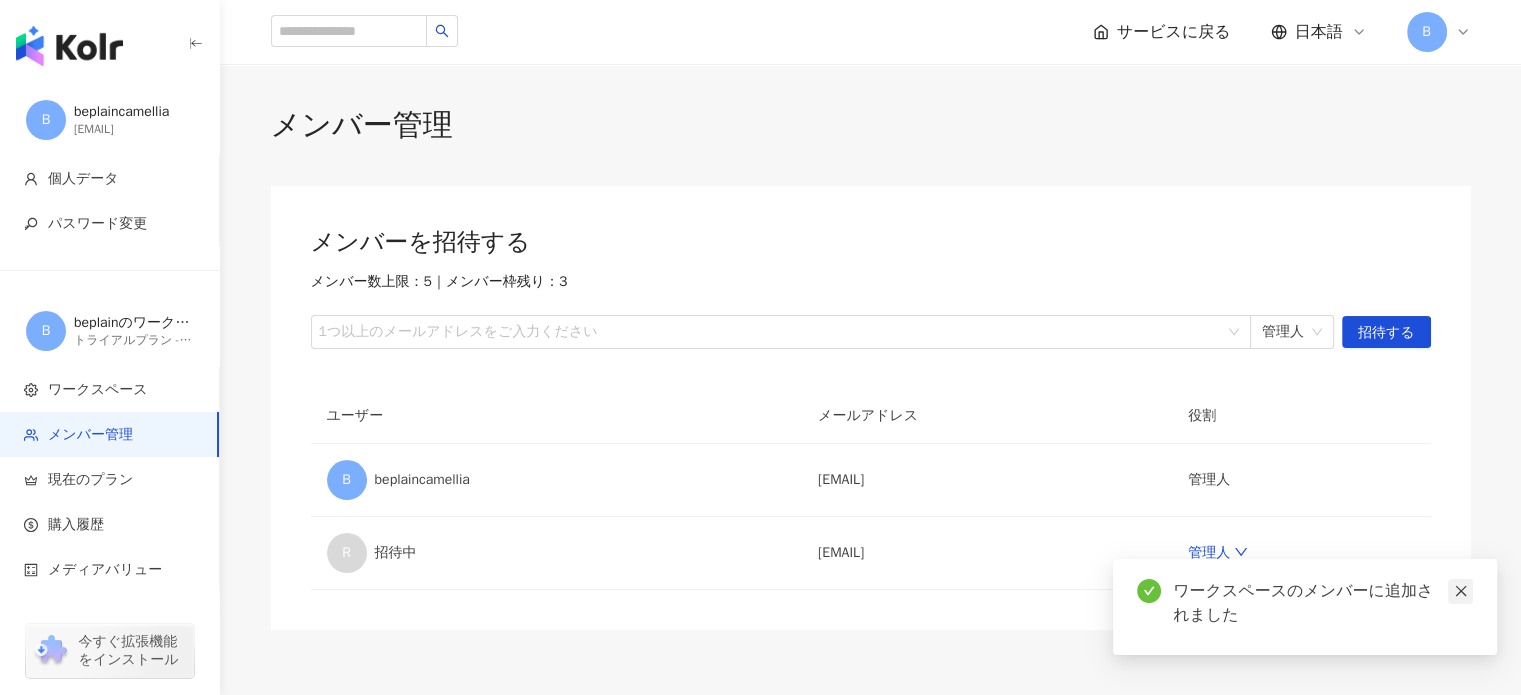 click 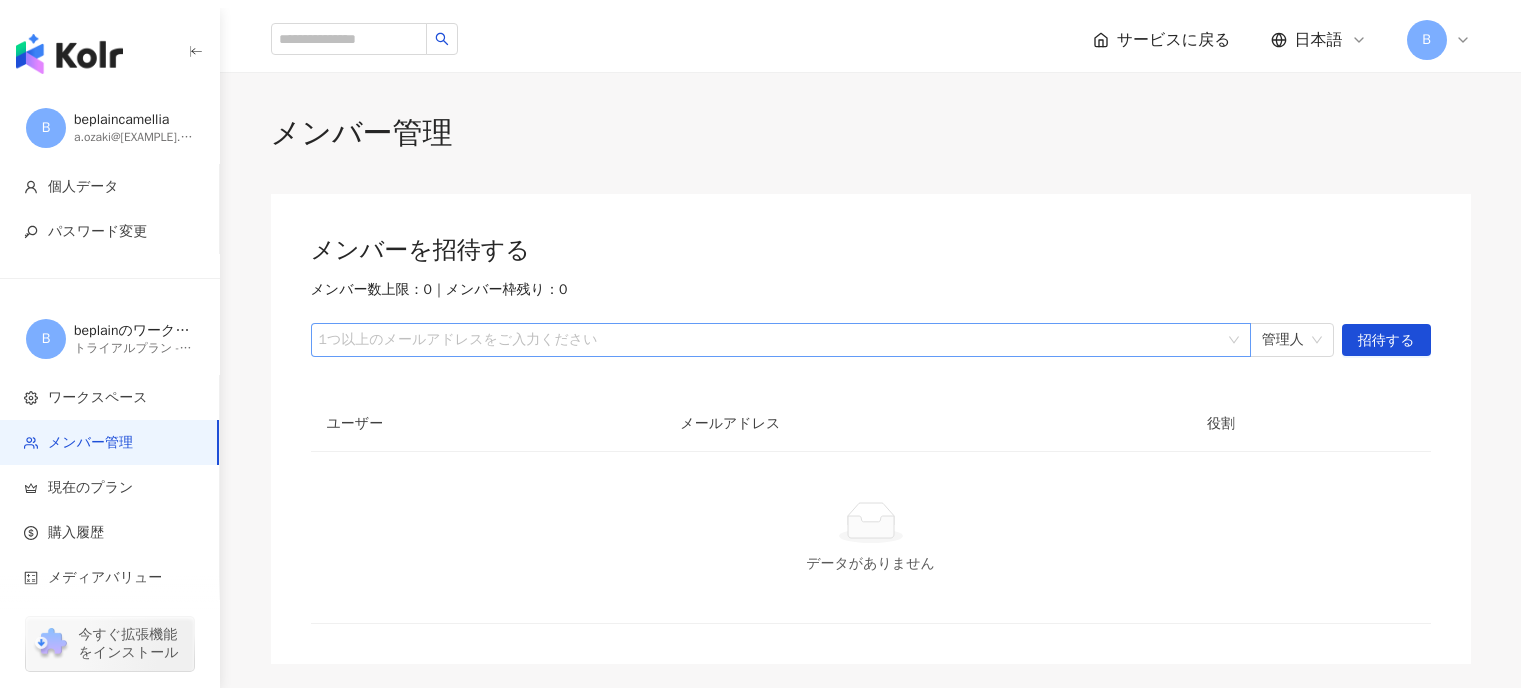 scroll, scrollTop: 0, scrollLeft: 0, axis: both 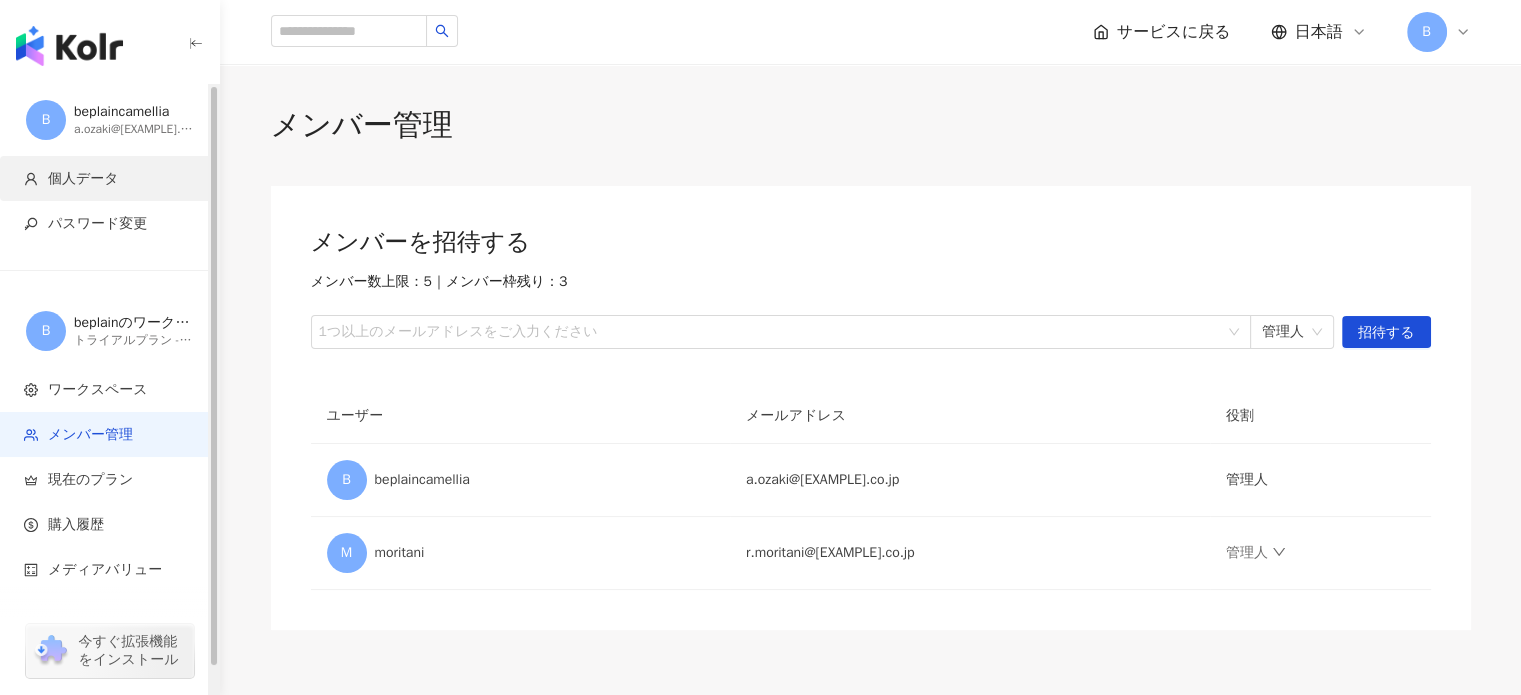 click on "個人データ" at bounding box center (83, 179) 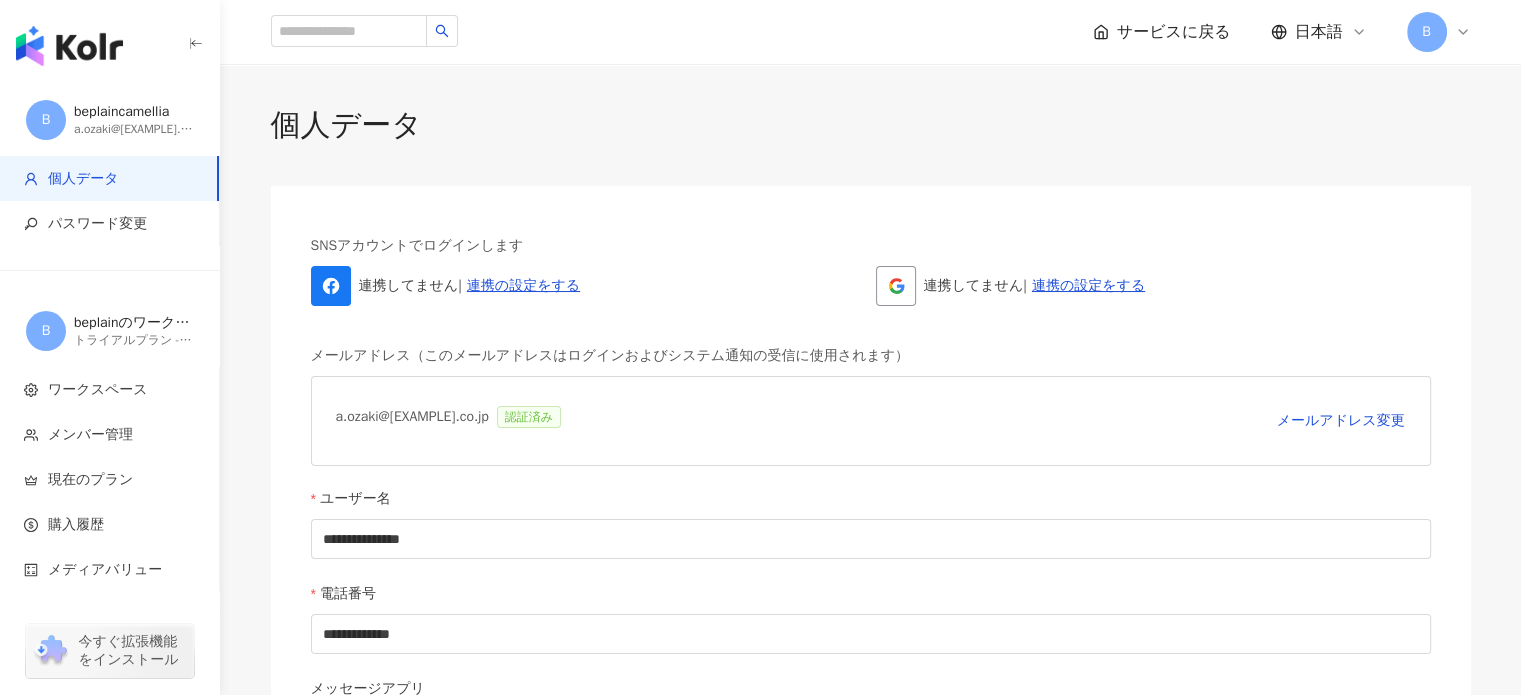 scroll, scrollTop: 200, scrollLeft: 0, axis: vertical 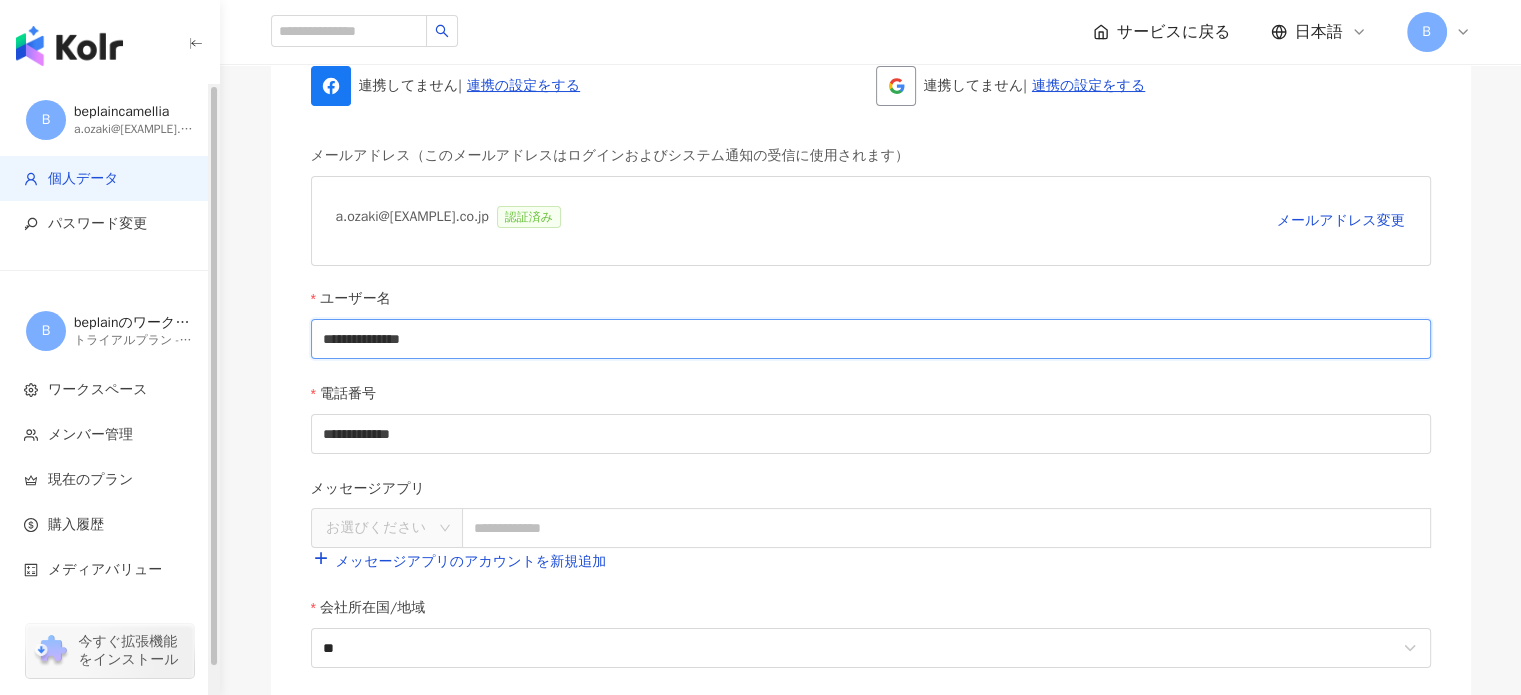 drag, startPoint x: 443, startPoint y: 331, endPoint x: 97, endPoint y: 334, distance: 346.013 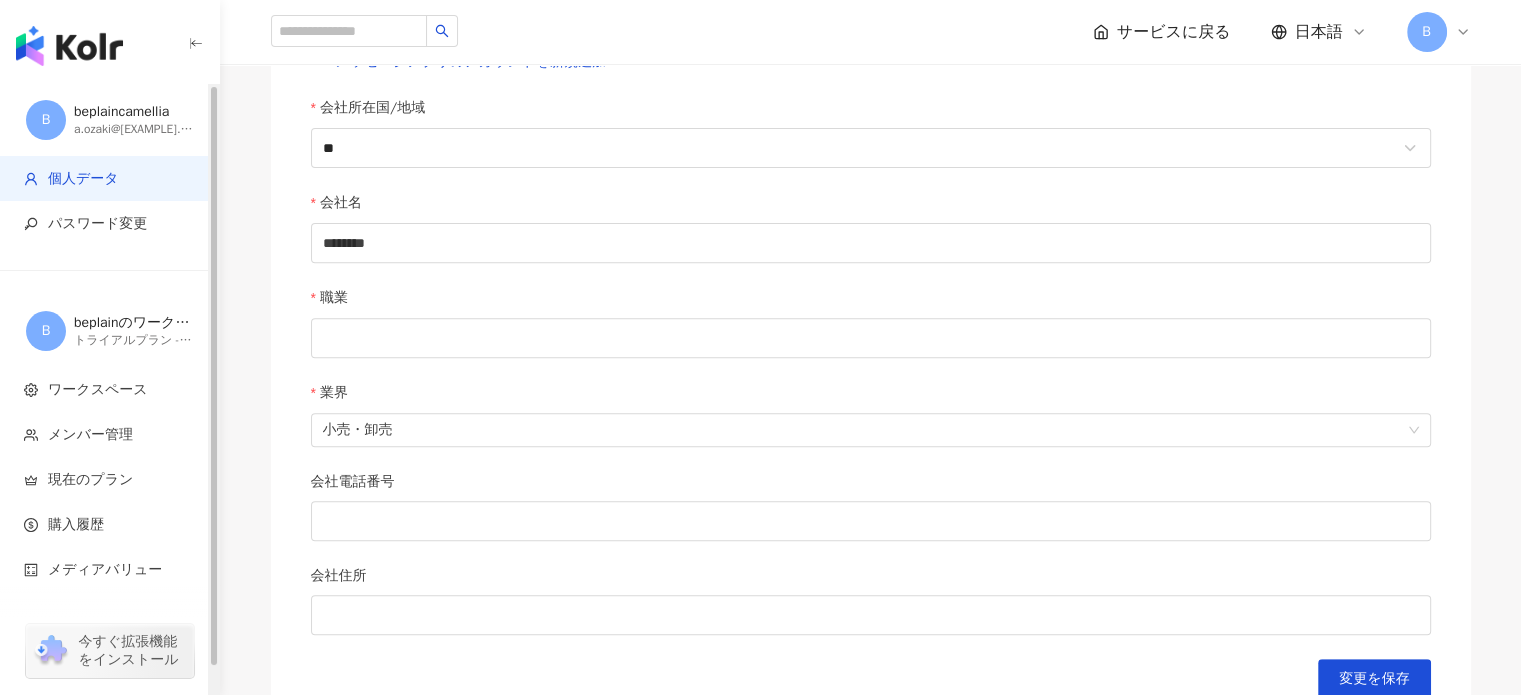 scroll, scrollTop: 983, scrollLeft: 0, axis: vertical 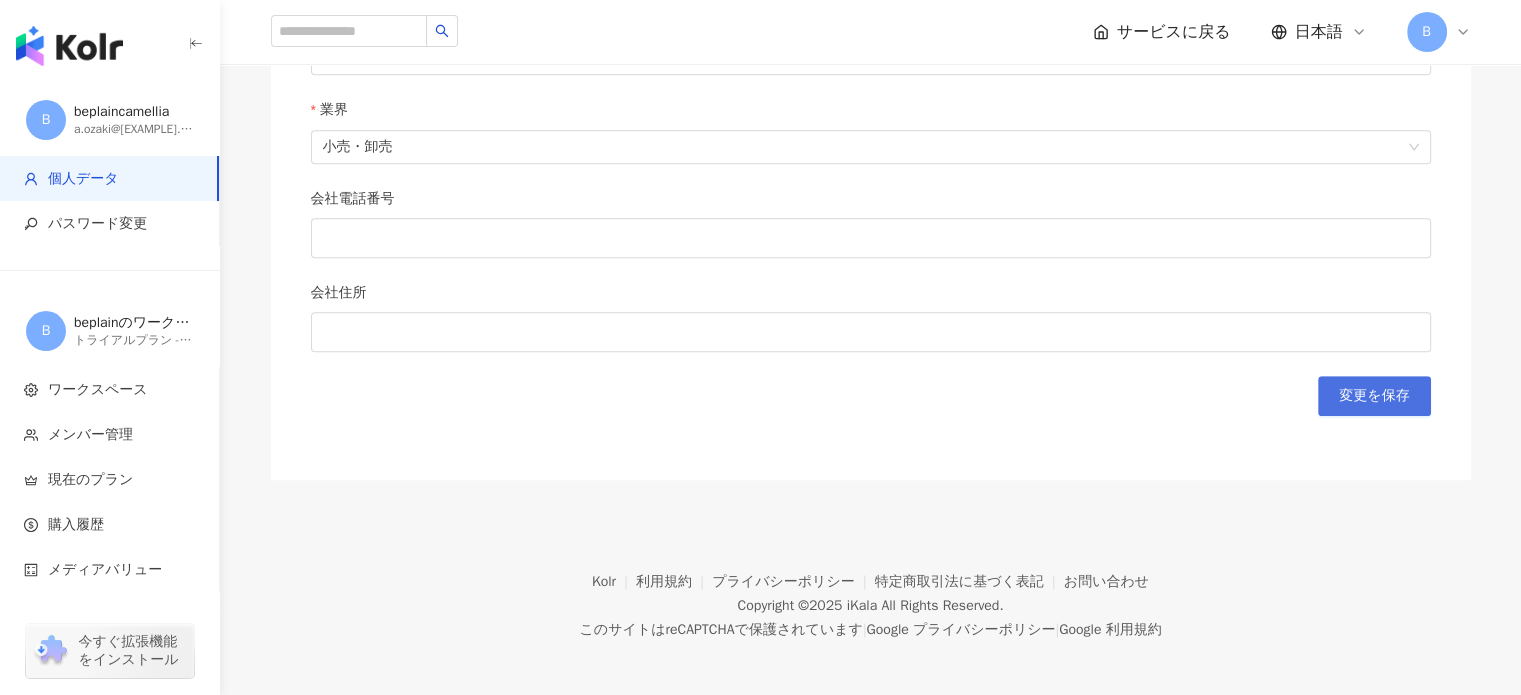 type on "**********" 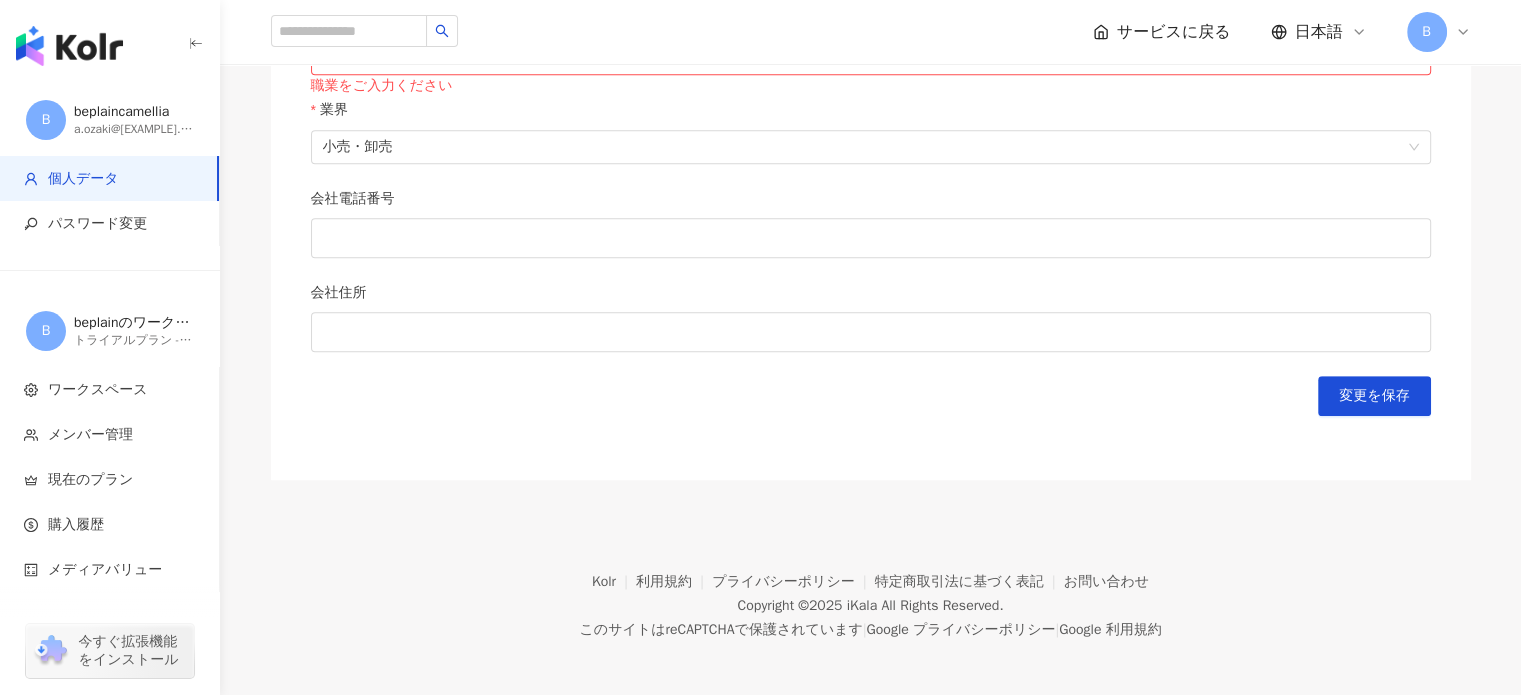 scroll, scrollTop: 583, scrollLeft: 0, axis: vertical 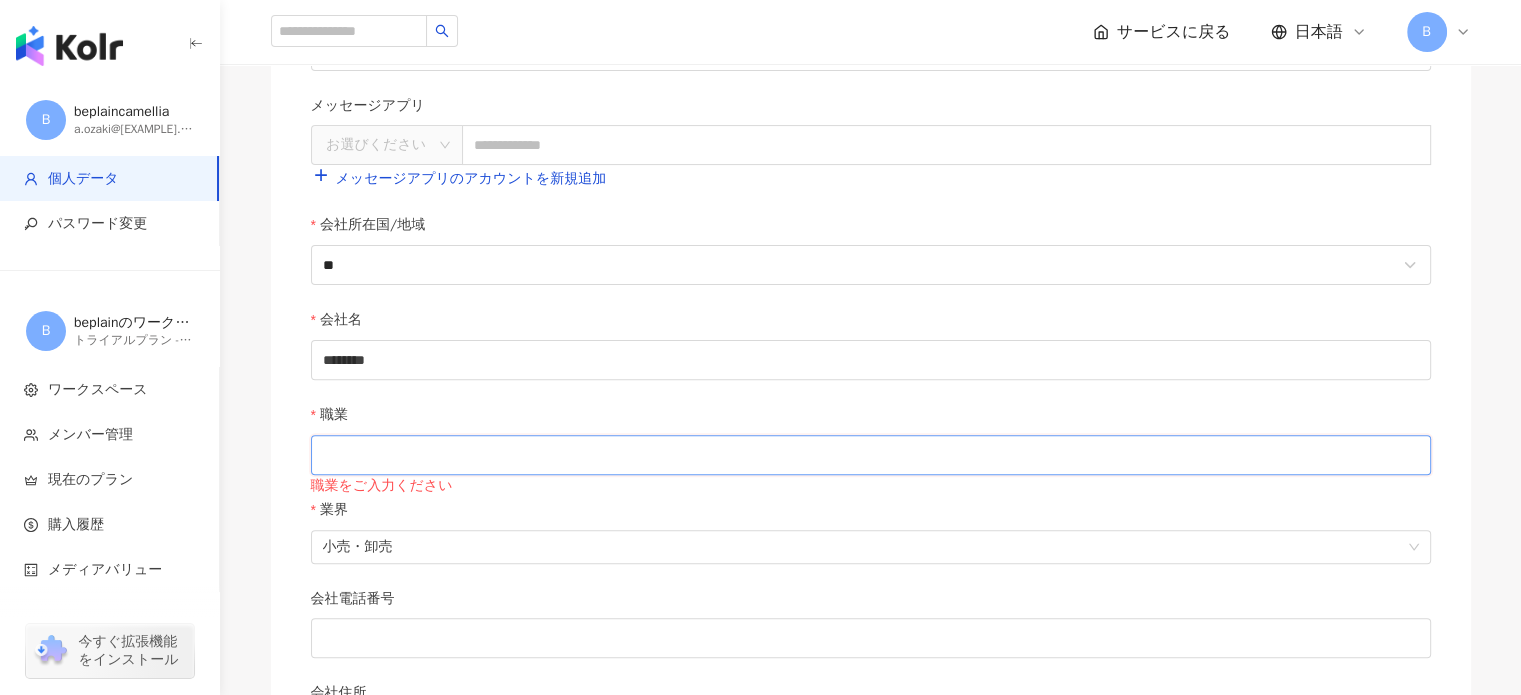 click on "職業" at bounding box center (871, 455) 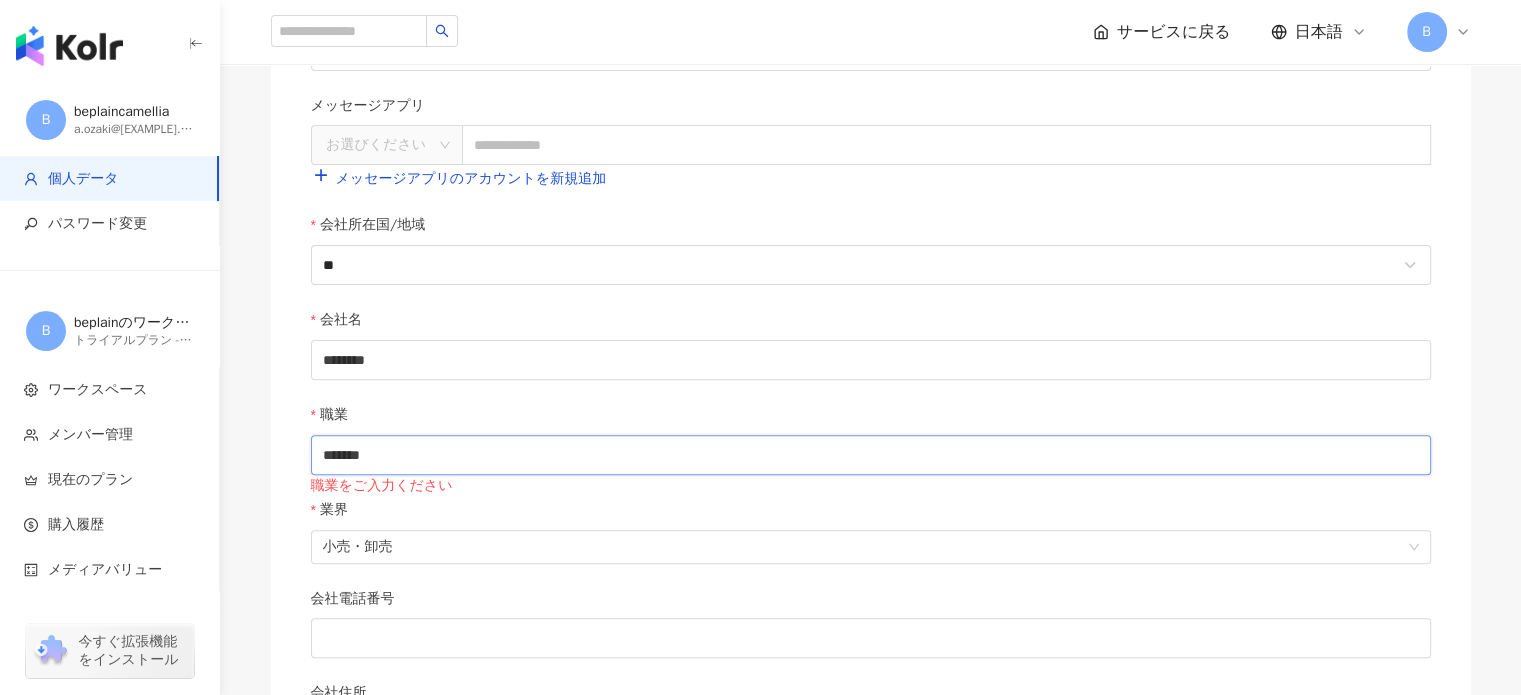 scroll, scrollTop: 883, scrollLeft: 0, axis: vertical 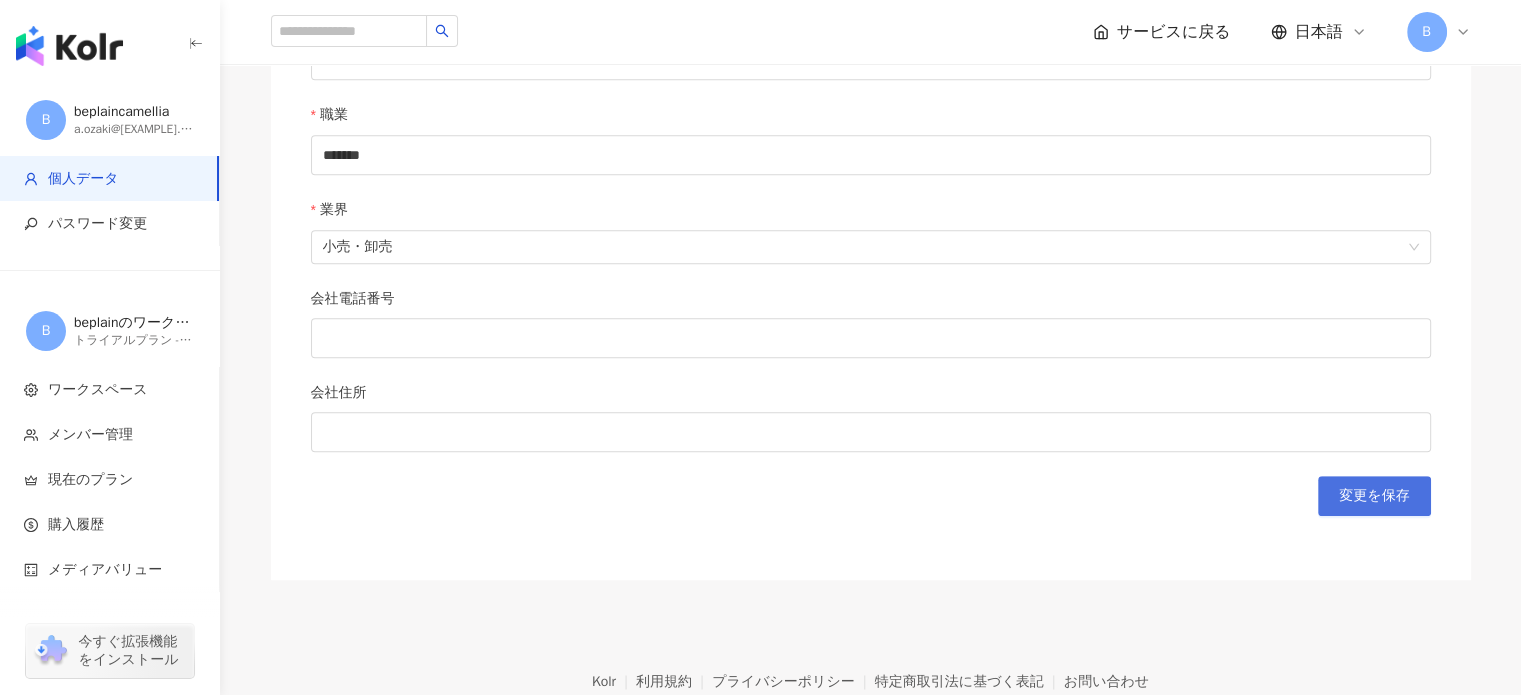 click on "変更を保存" at bounding box center (1374, 496) 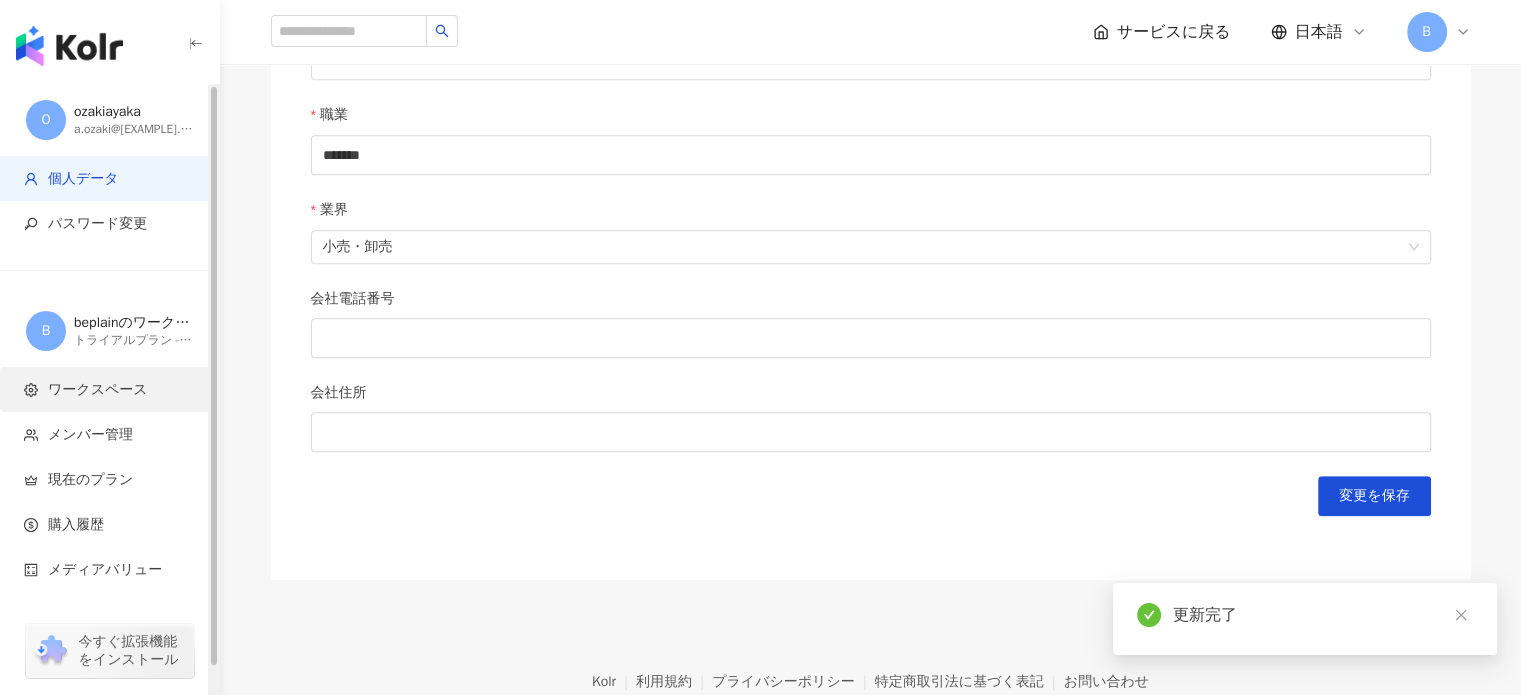 click on "ワークスペース" at bounding box center [98, 390] 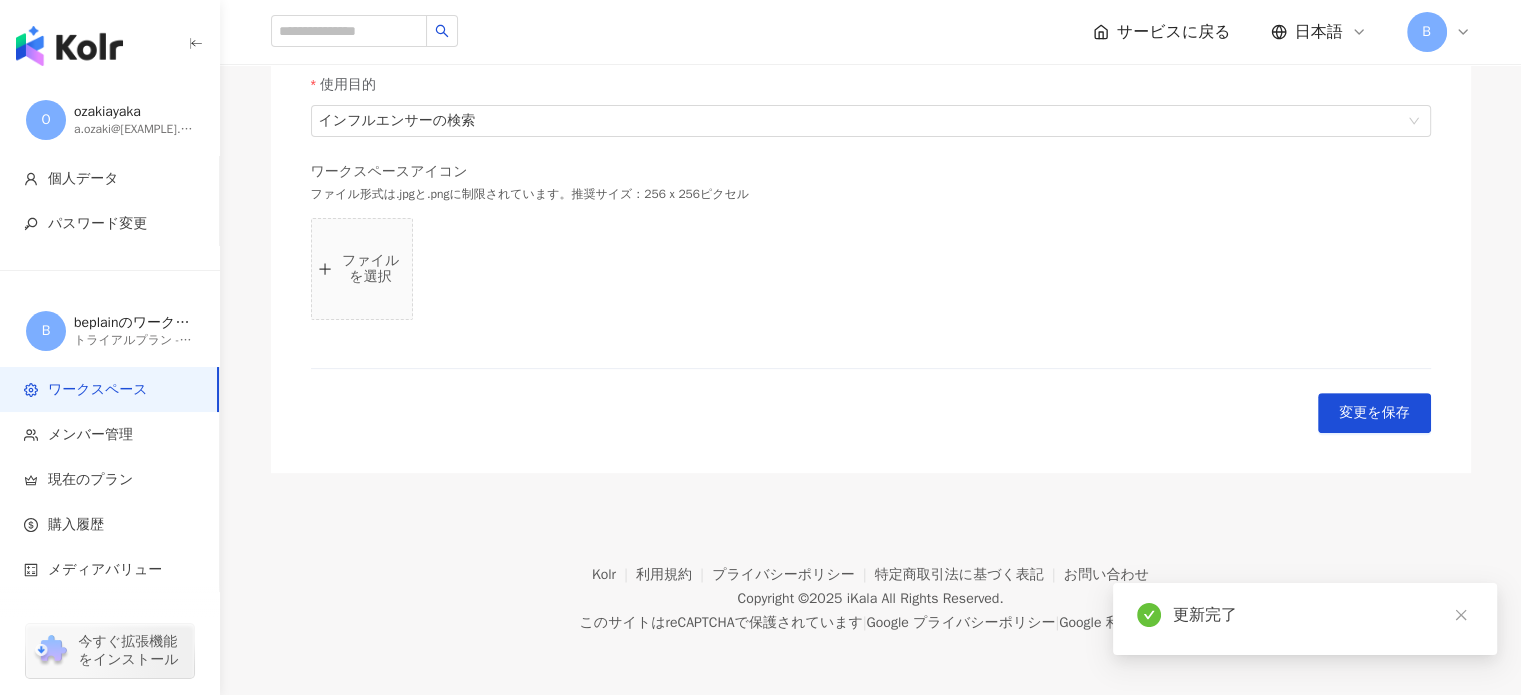 scroll, scrollTop: 0, scrollLeft: 0, axis: both 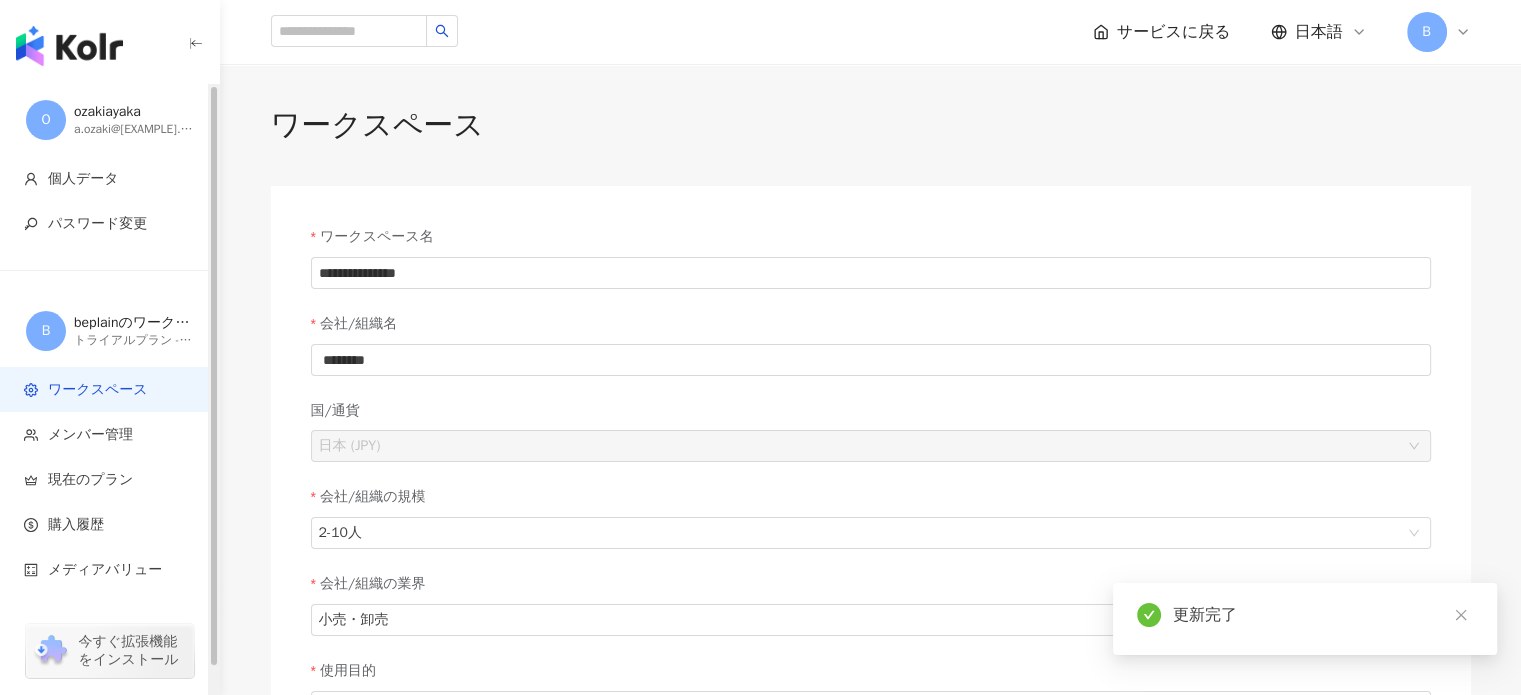 click on "メンバー管理" at bounding box center [90, 435] 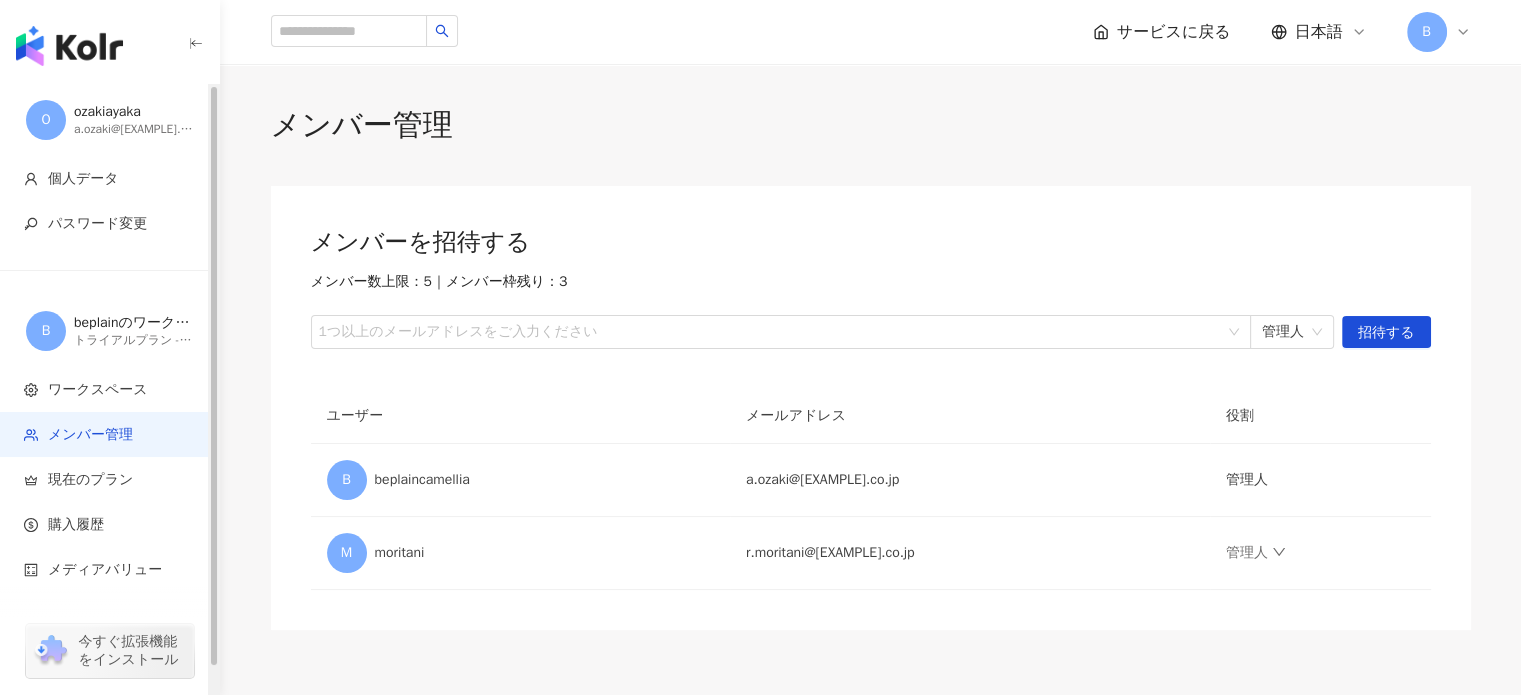 scroll, scrollTop: 100, scrollLeft: 0, axis: vertical 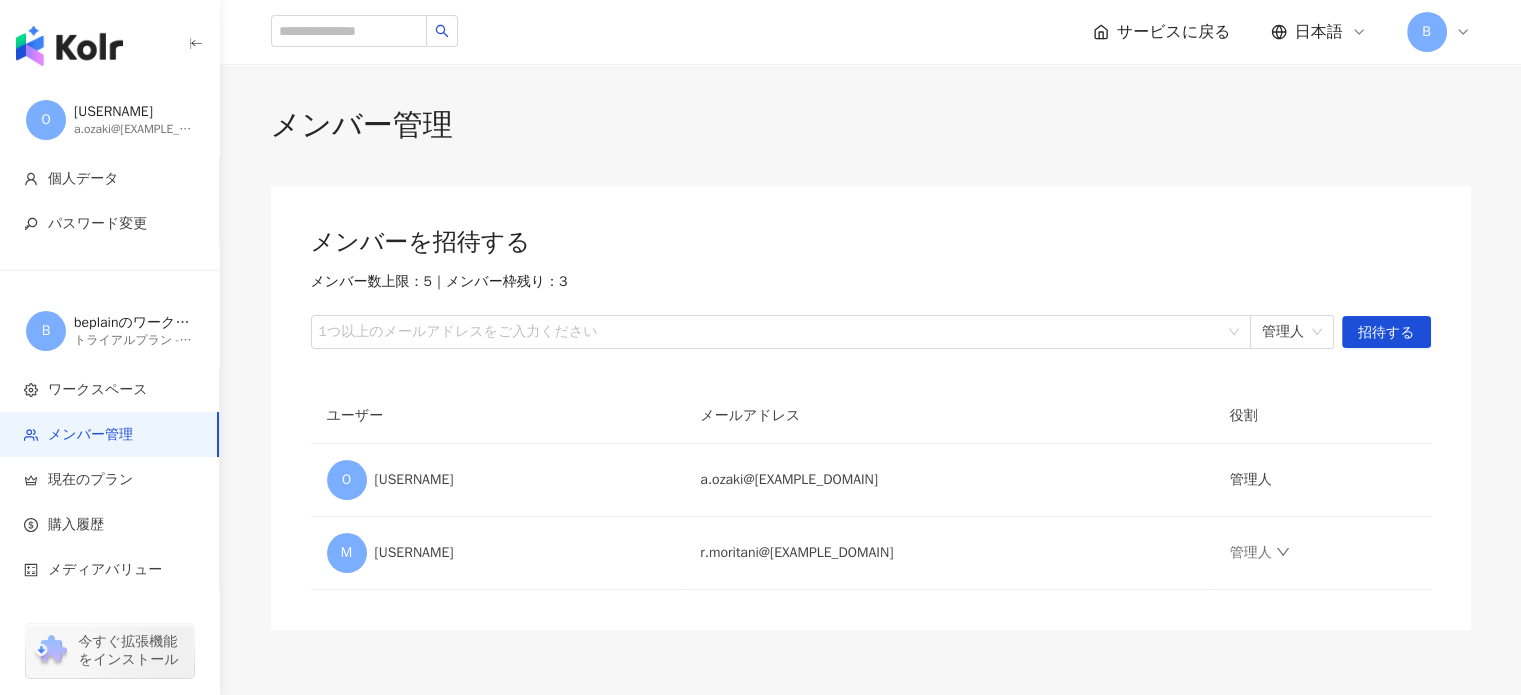 click on "メンバーを招待する メンバー数上限：5 ｜ メンバー枠残り：3   1つ以上のメールアドレスをご入力ください 管理人 招待する ユーザー メールアドレス 役割 O ozakiayaka a.ozaki@nobuta123.co.jp 管理人 M moritani r.moritani@nobuta123.co.jp 管理人" at bounding box center (871, 408) 